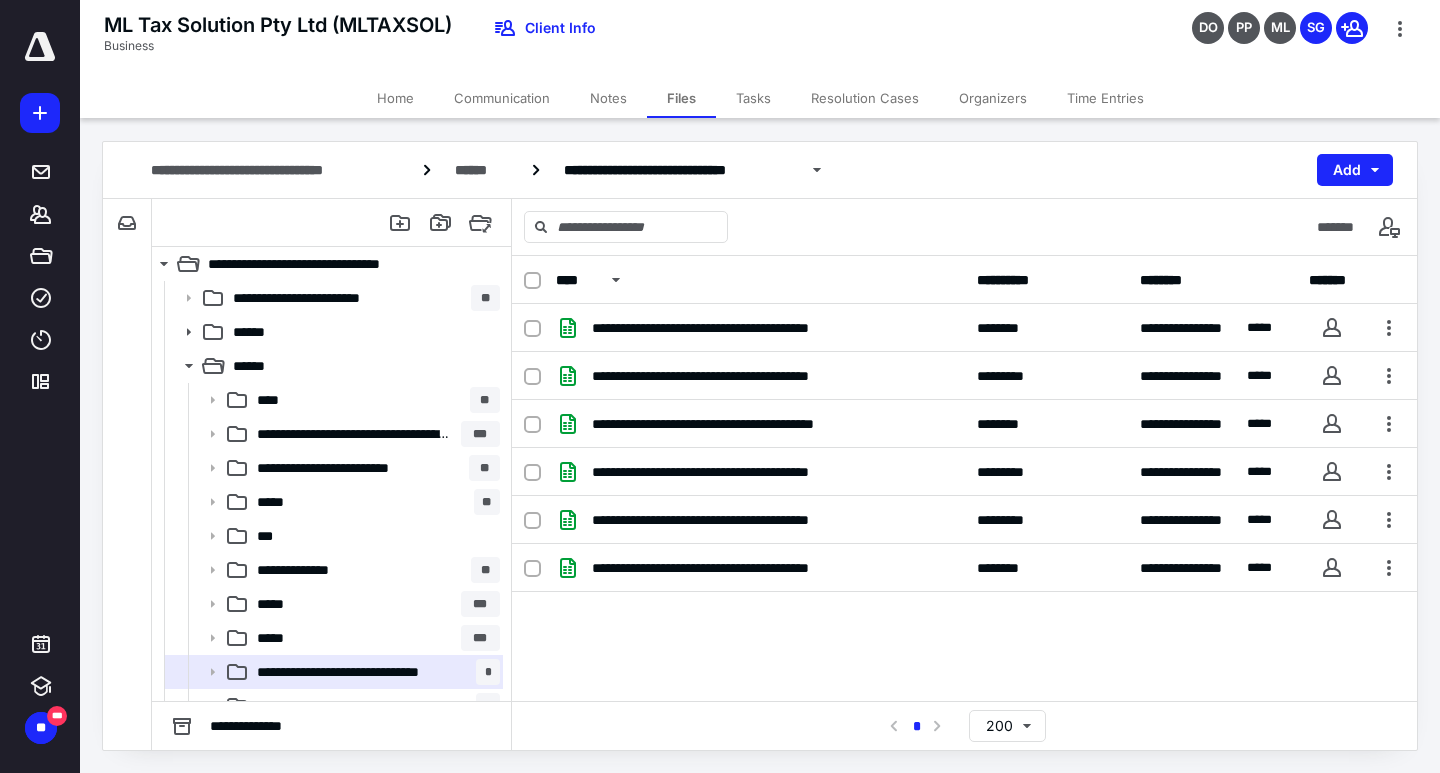 scroll, scrollTop: 0, scrollLeft: 0, axis: both 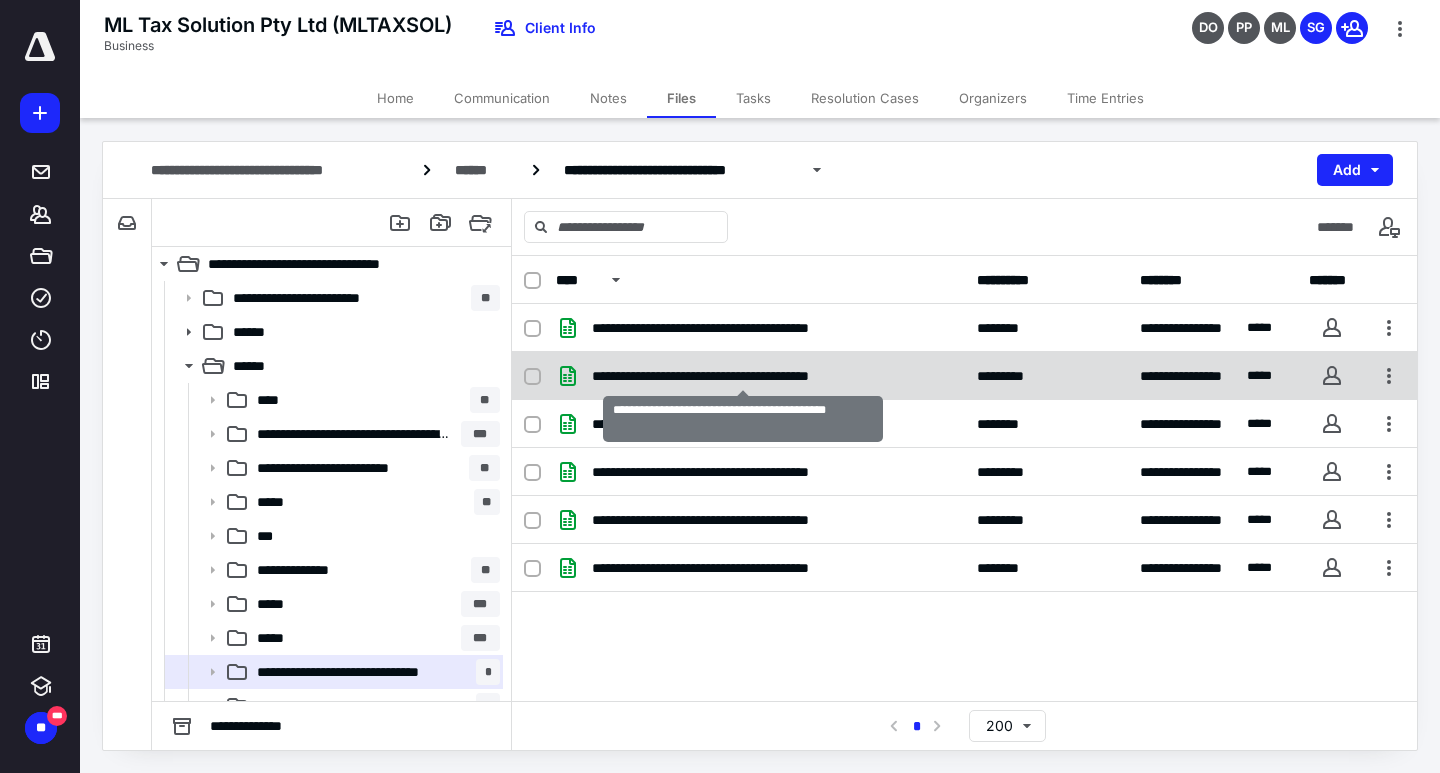 click on "**********" at bounding box center (743, 376) 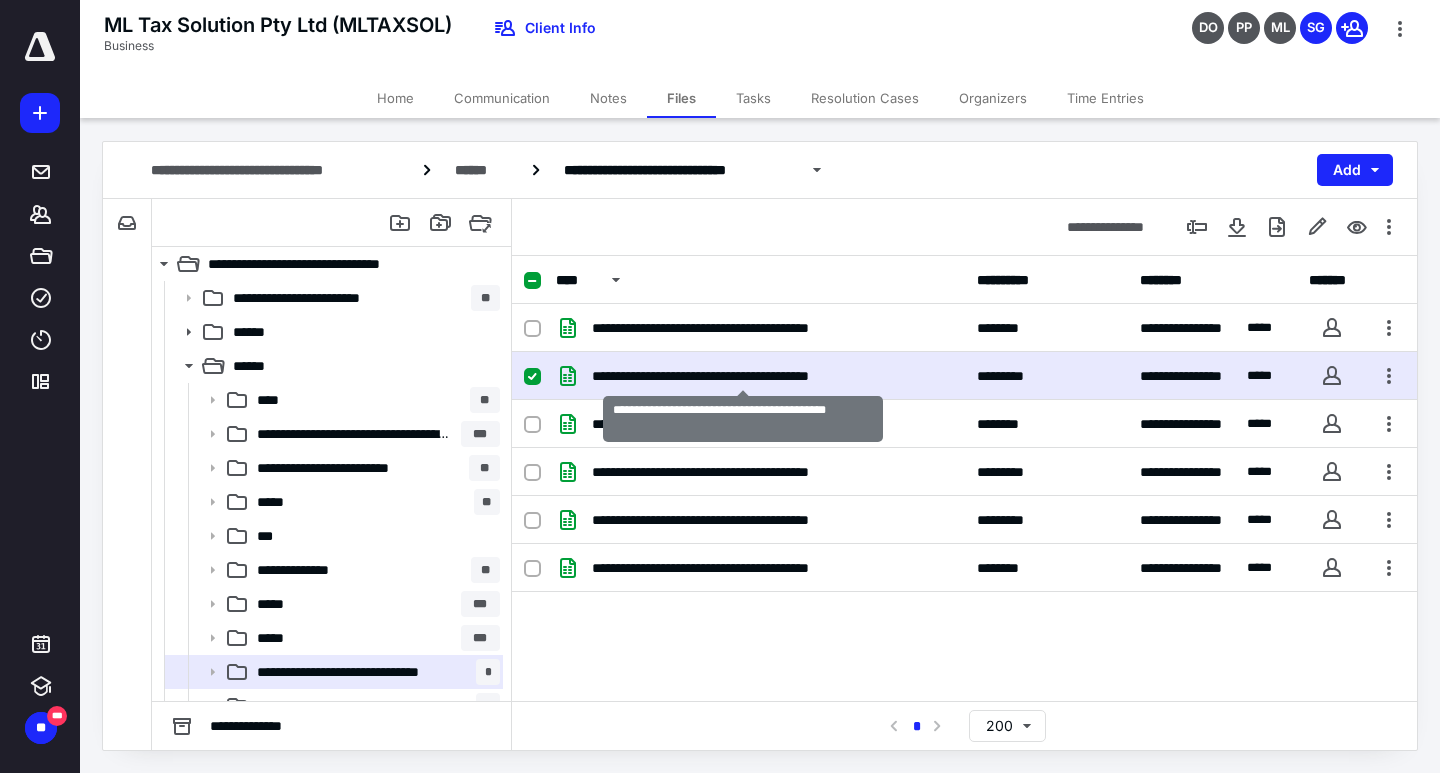 click on "**********" at bounding box center (743, 376) 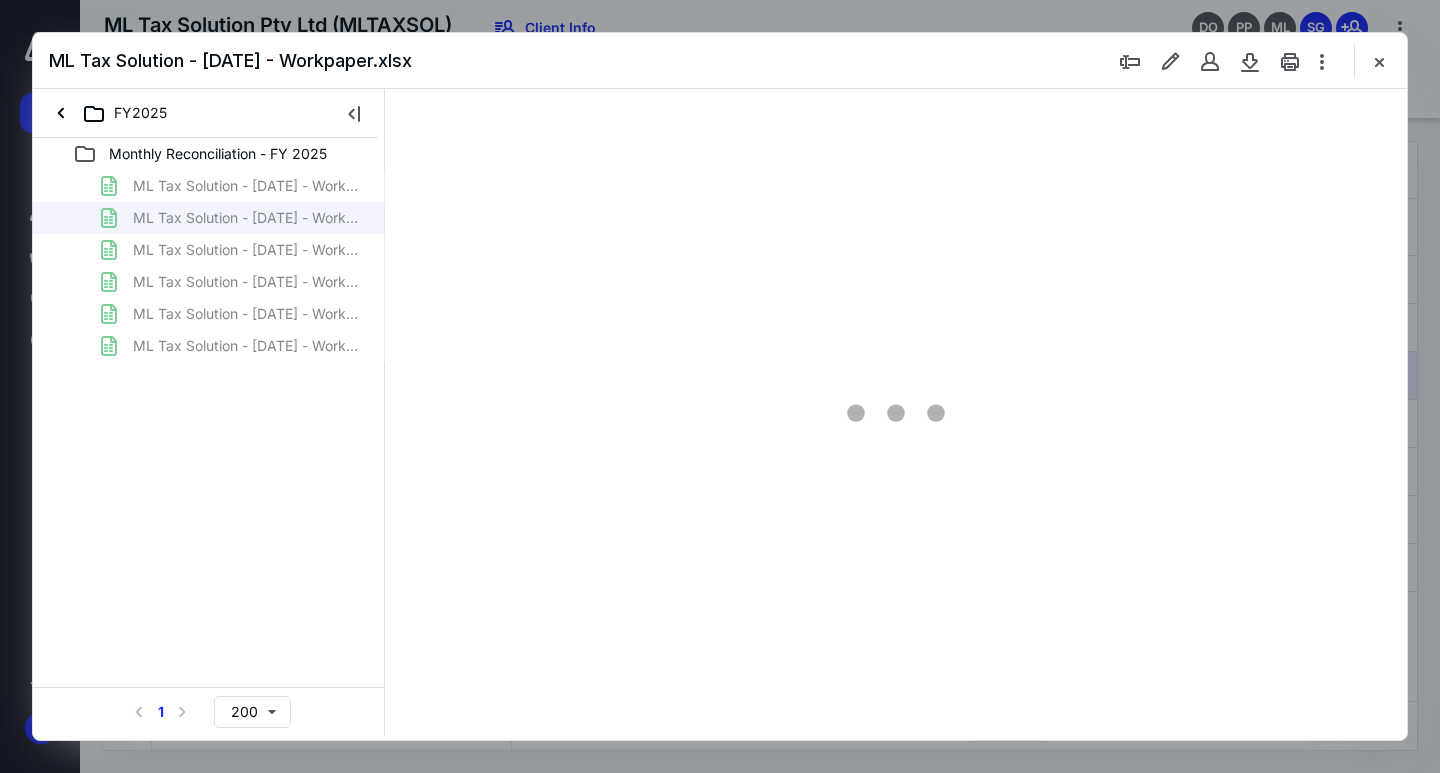 scroll, scrollTop: 0, scrollLeft: 0, axis: both 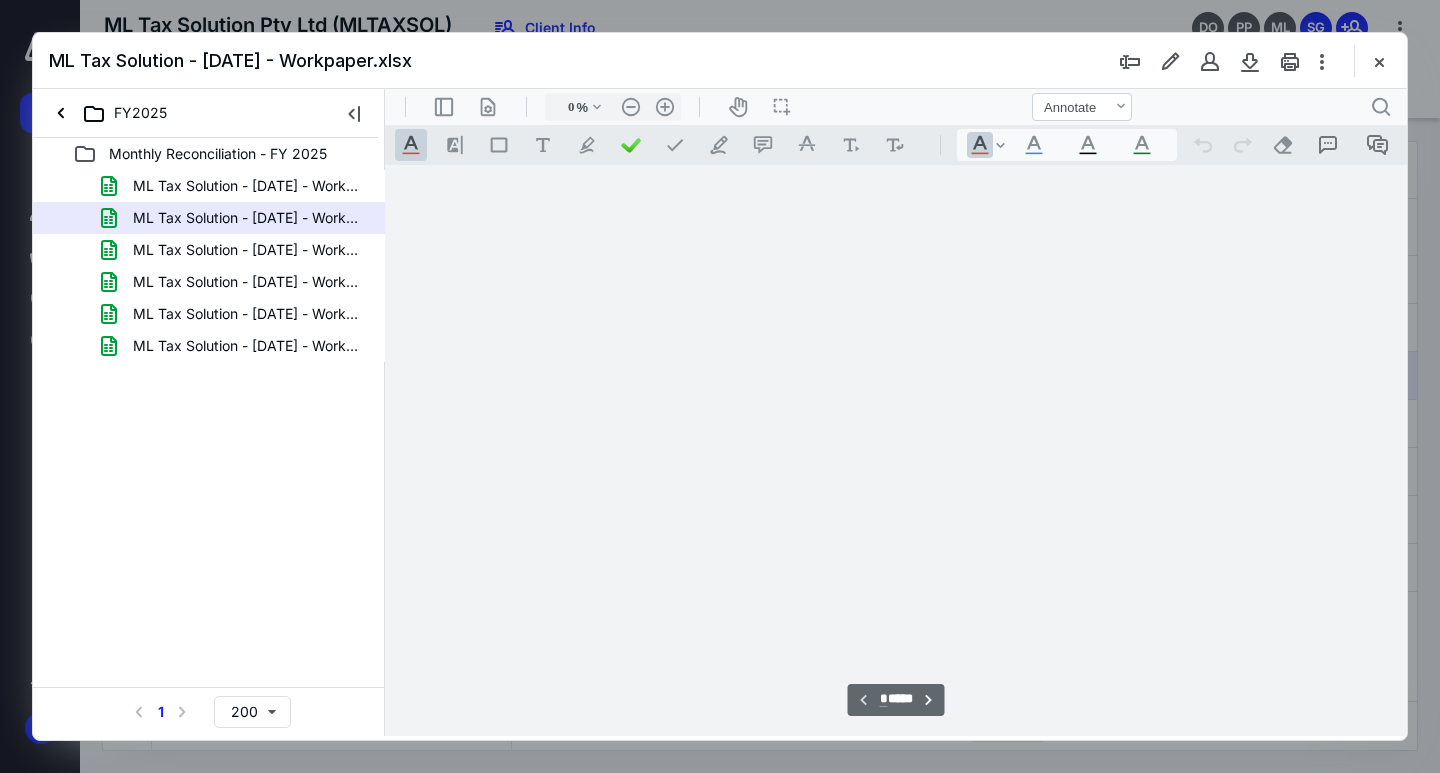 type on "109" 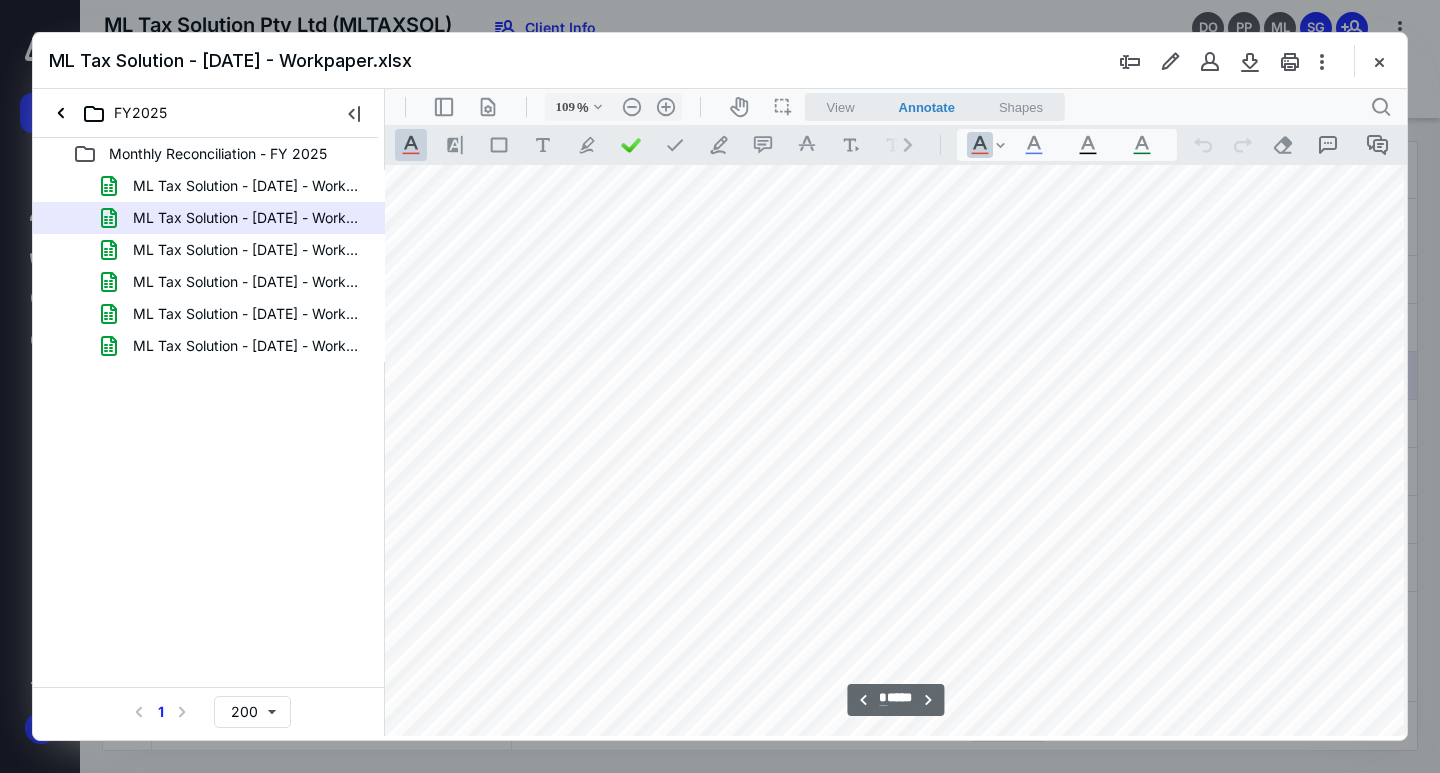 scroll, scrollTop: 3980, scrollLeft: 1076, axis: both 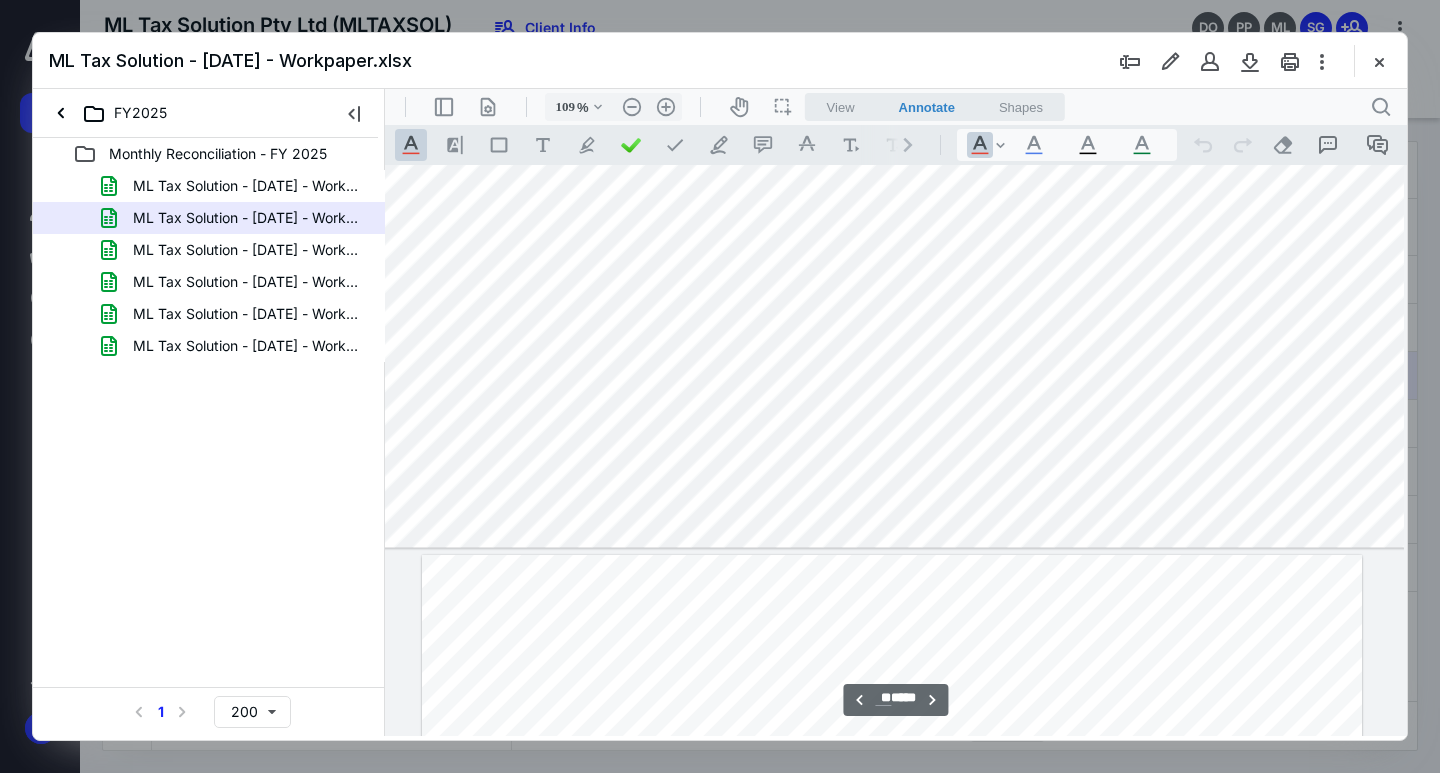 type on "**" 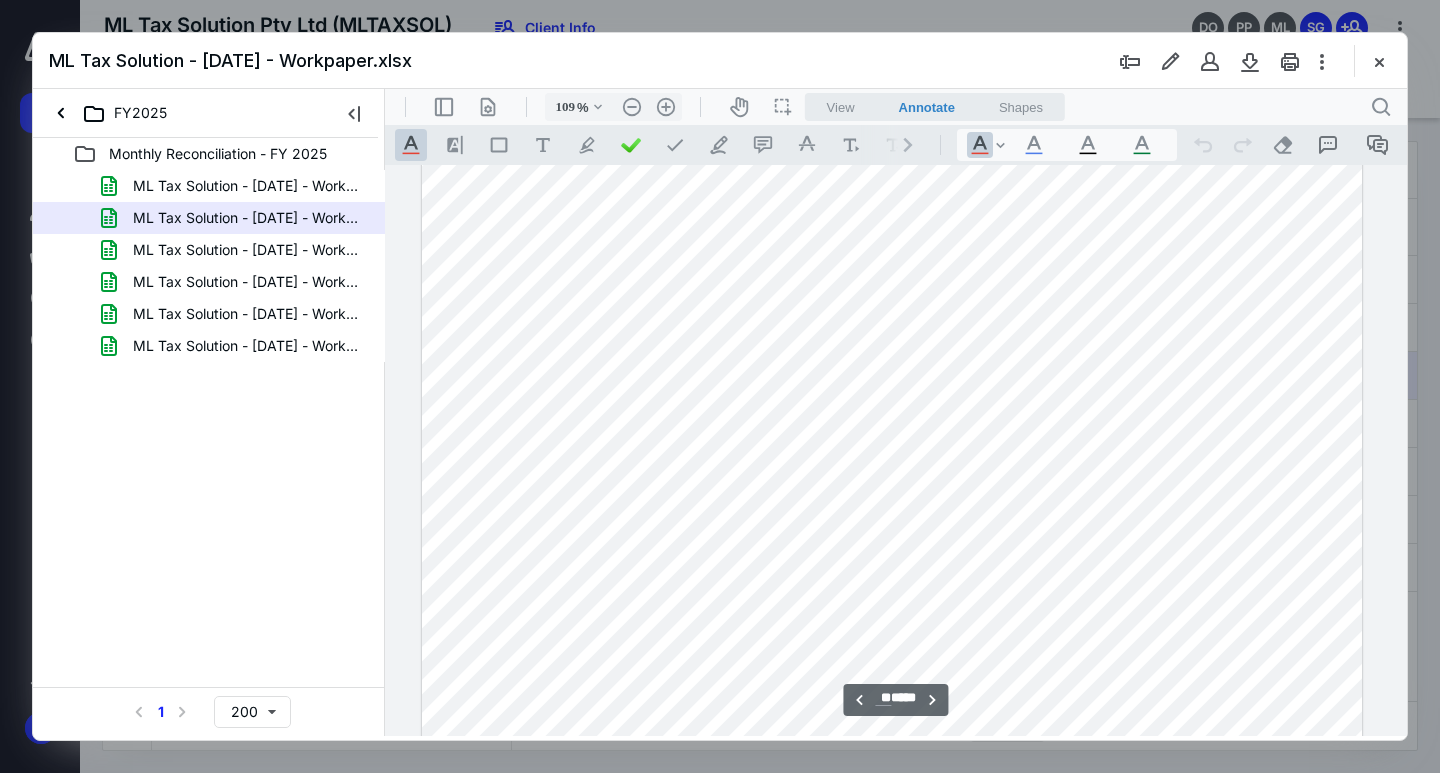 scroll, scrollTop: 43349, scrollLeft: 1076, axis: both 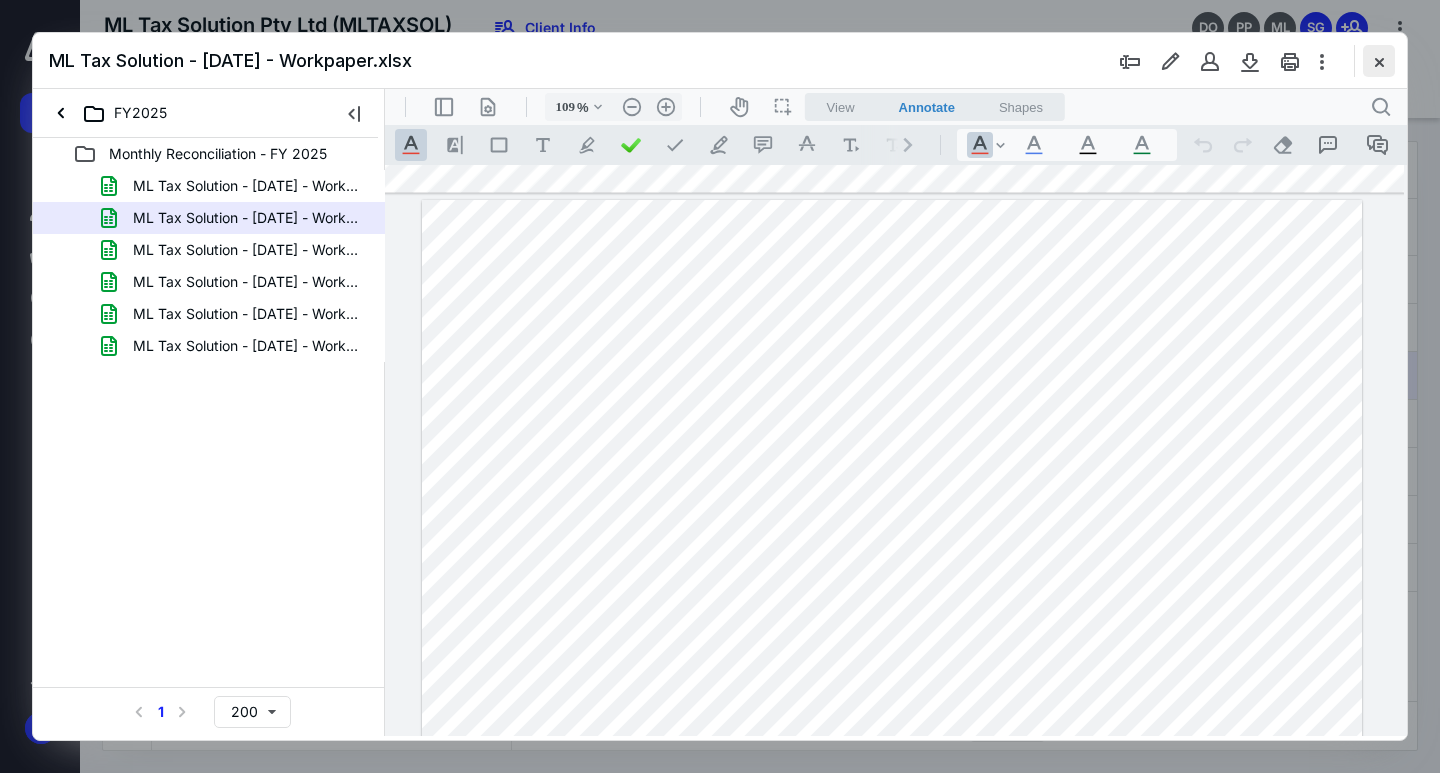 click at bounding box center [1379, 61] 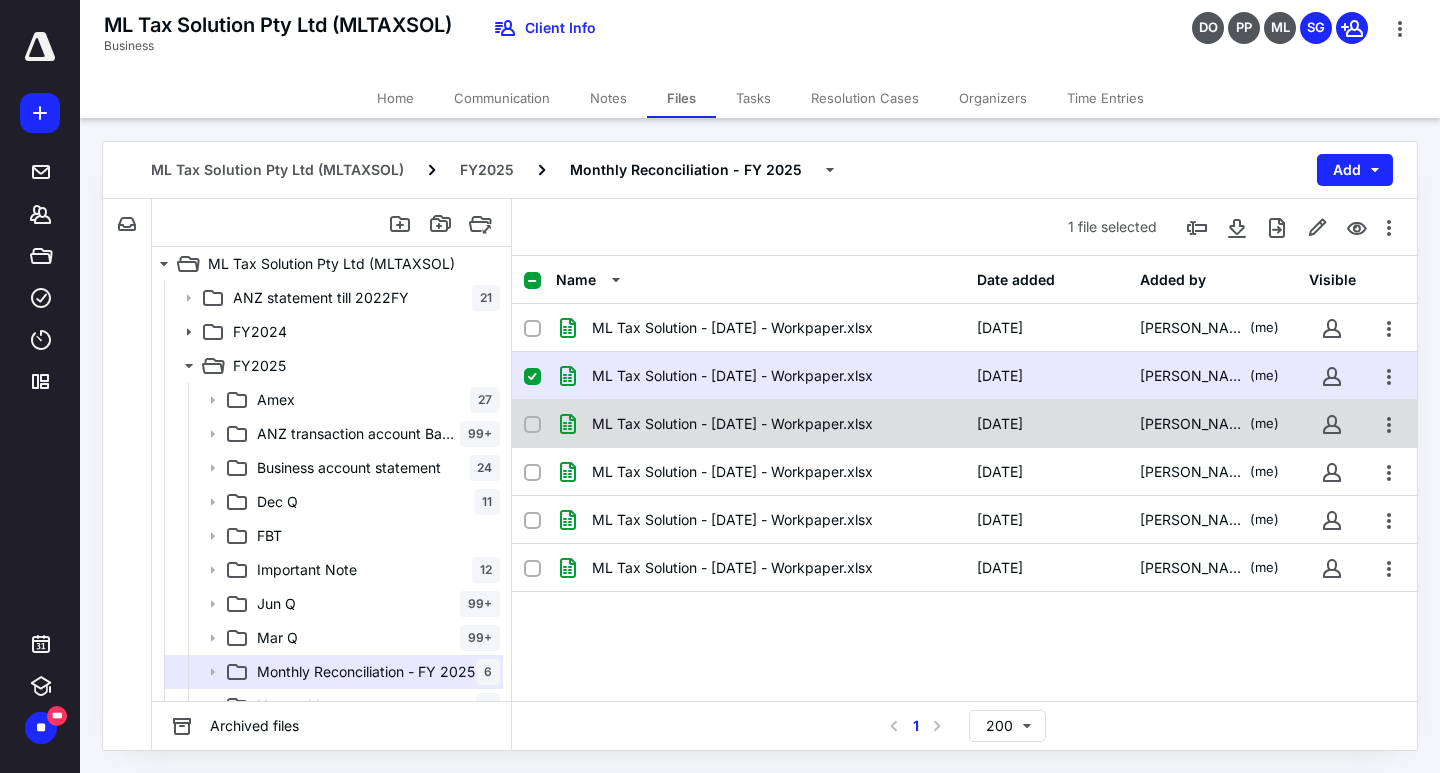 click on "ML Tax Solution - [DATE] - Workpaper.xlsx" at bounding box center (732, 424) 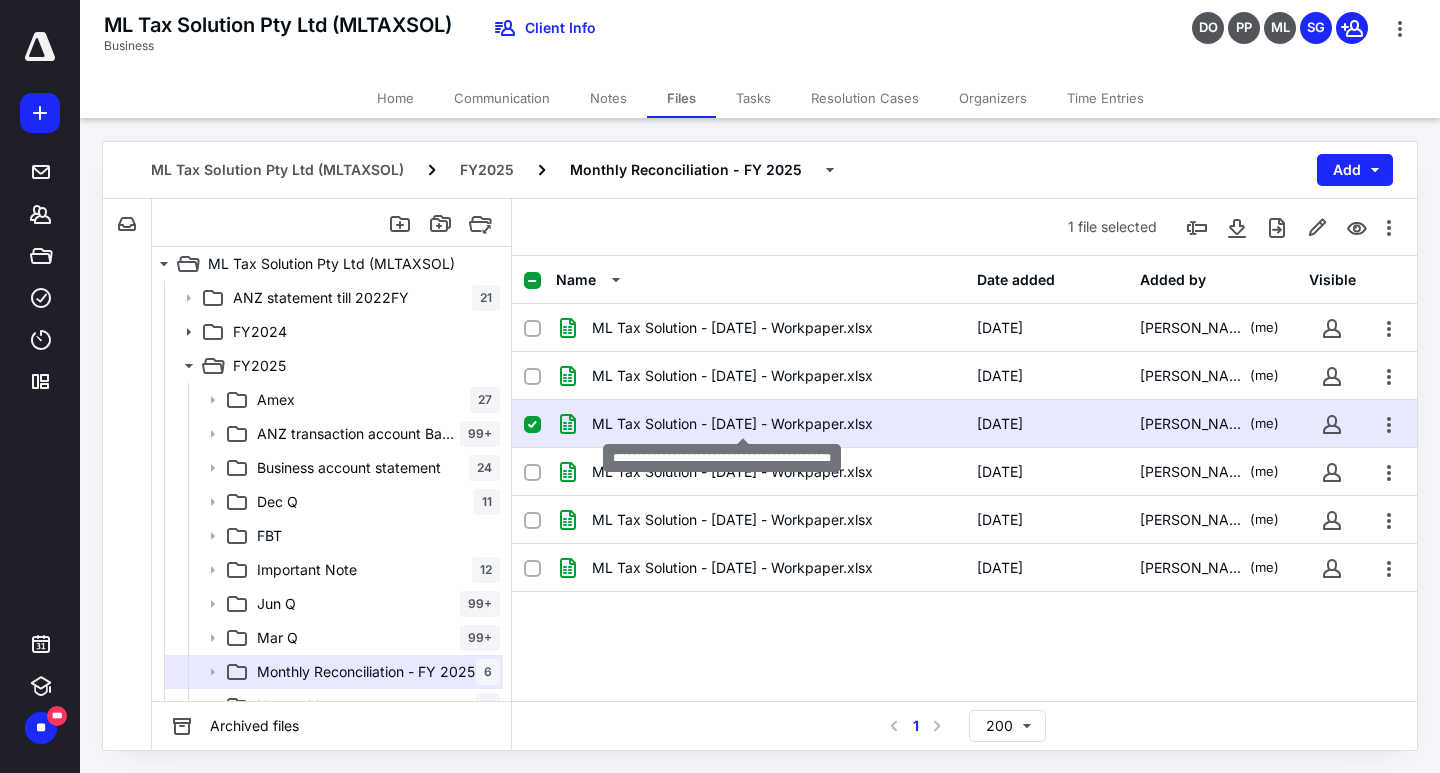 click on "ML Tax Solution - [DATE] - Workpaper.xlsx" at bounding box center (732, 424) 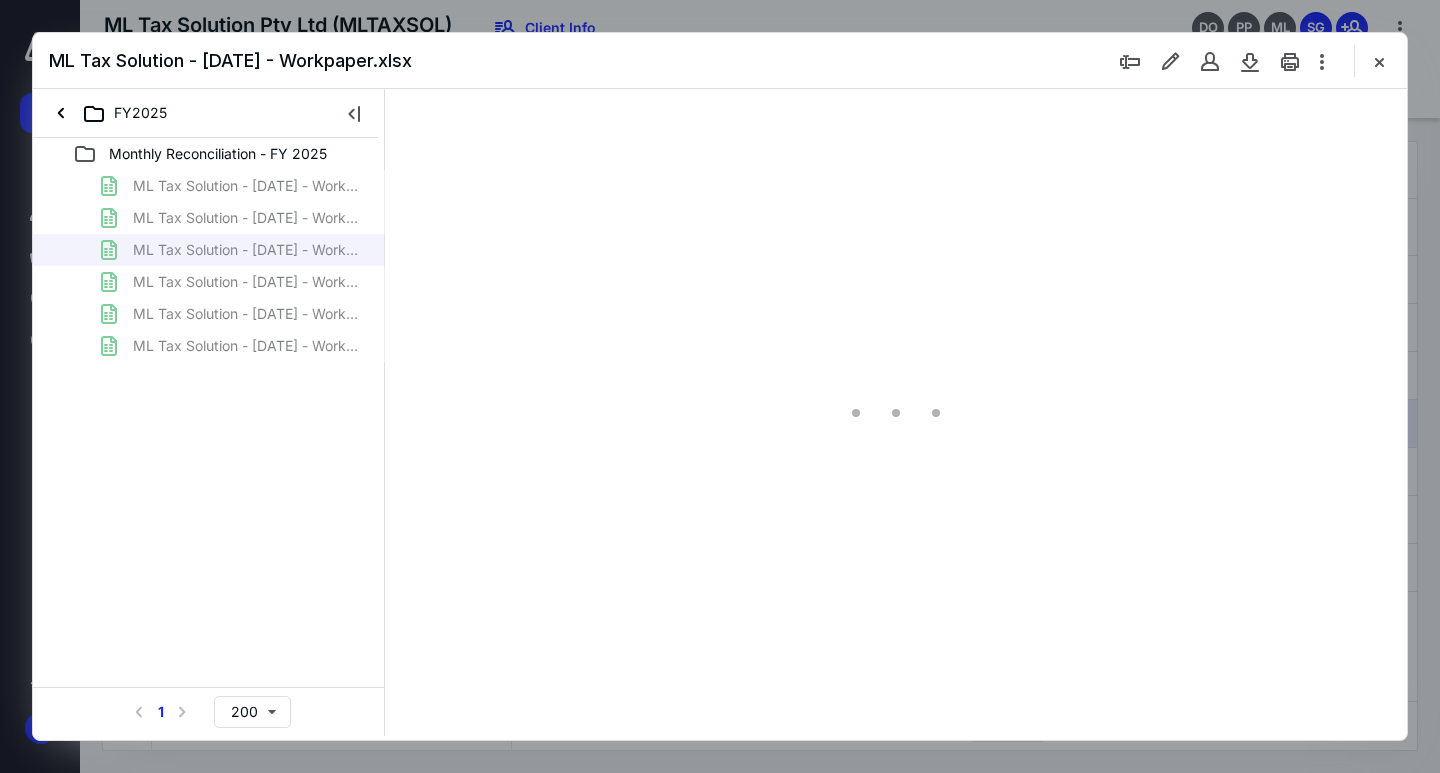 scroll, scrollTop: 0, scrollLeft: 0, axis: both 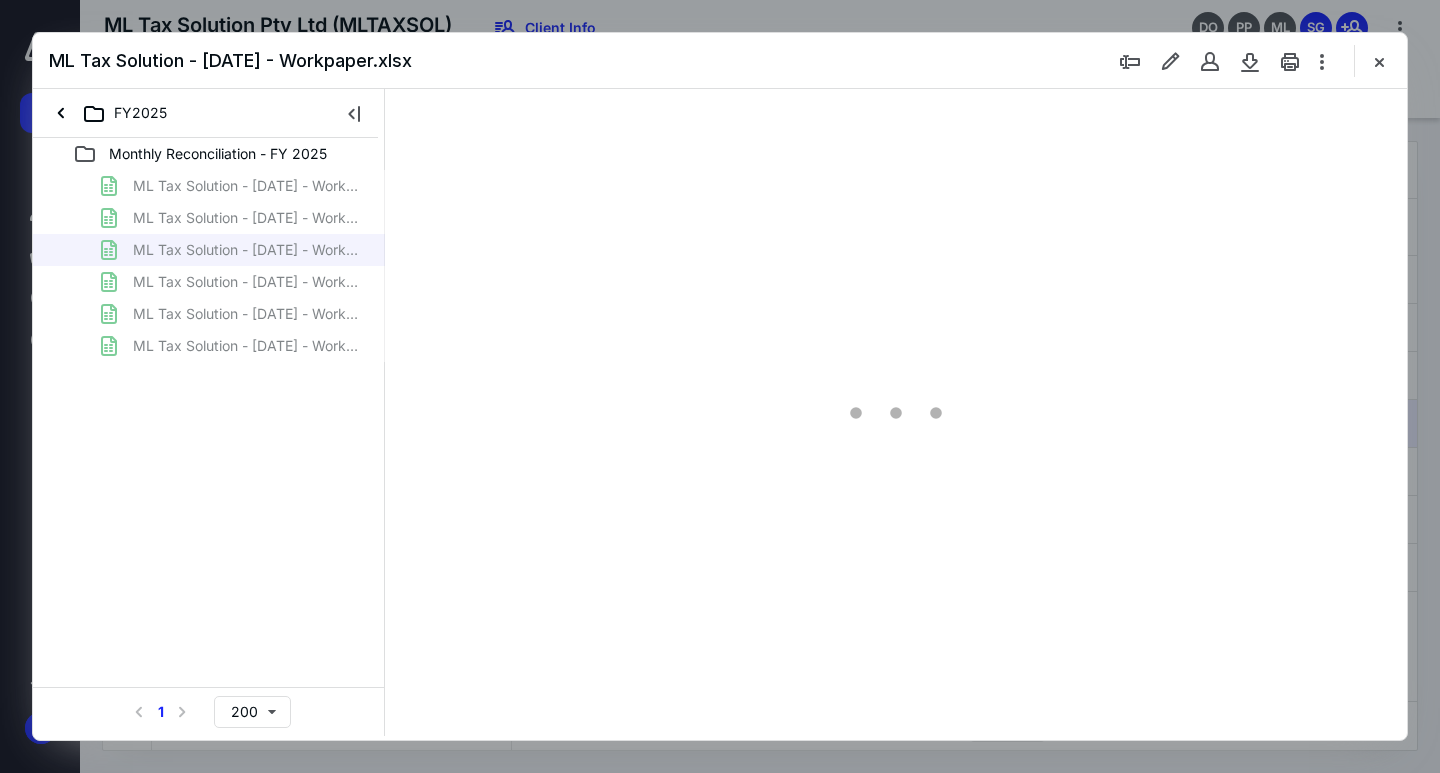 type on "100" 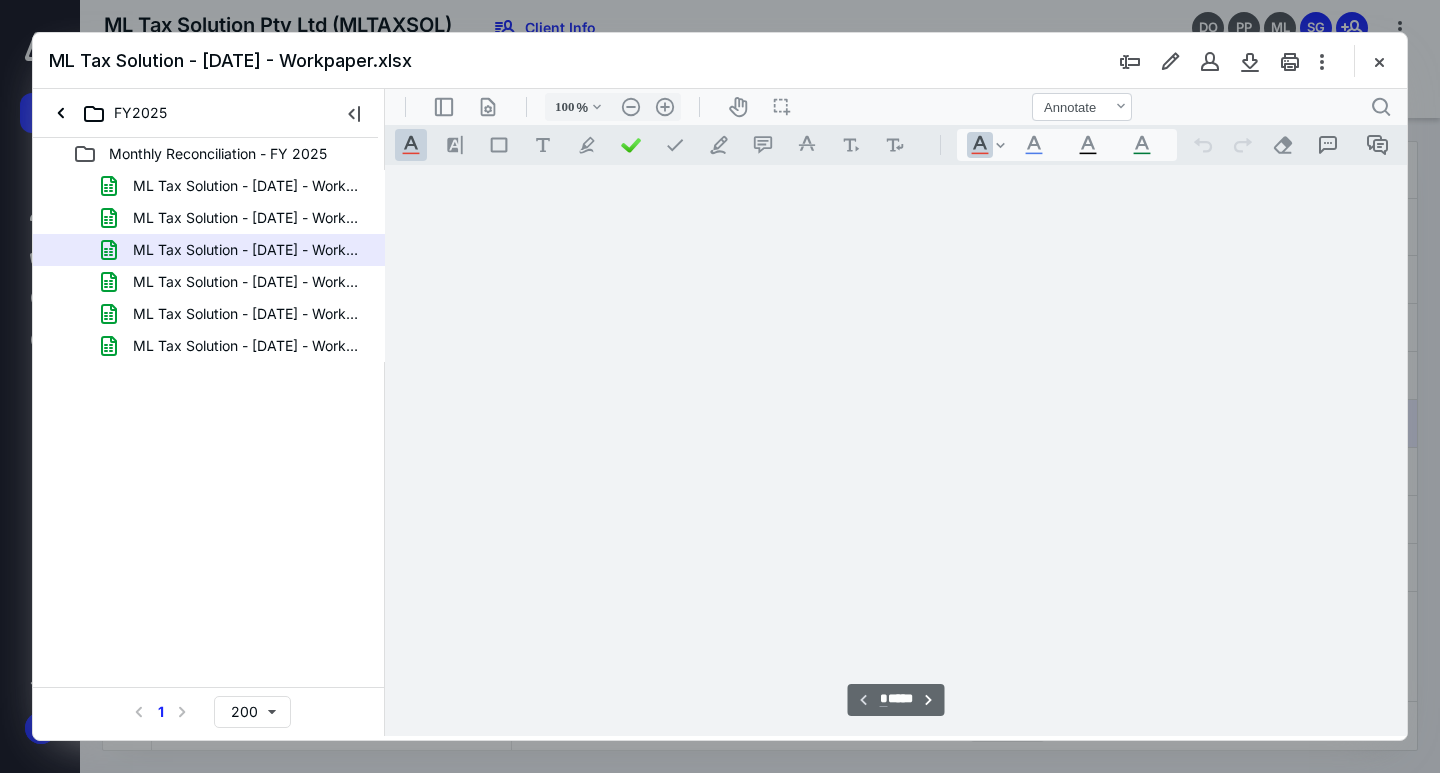 scroll, scrollTop: 80, scrollLeft: 222, axis: both 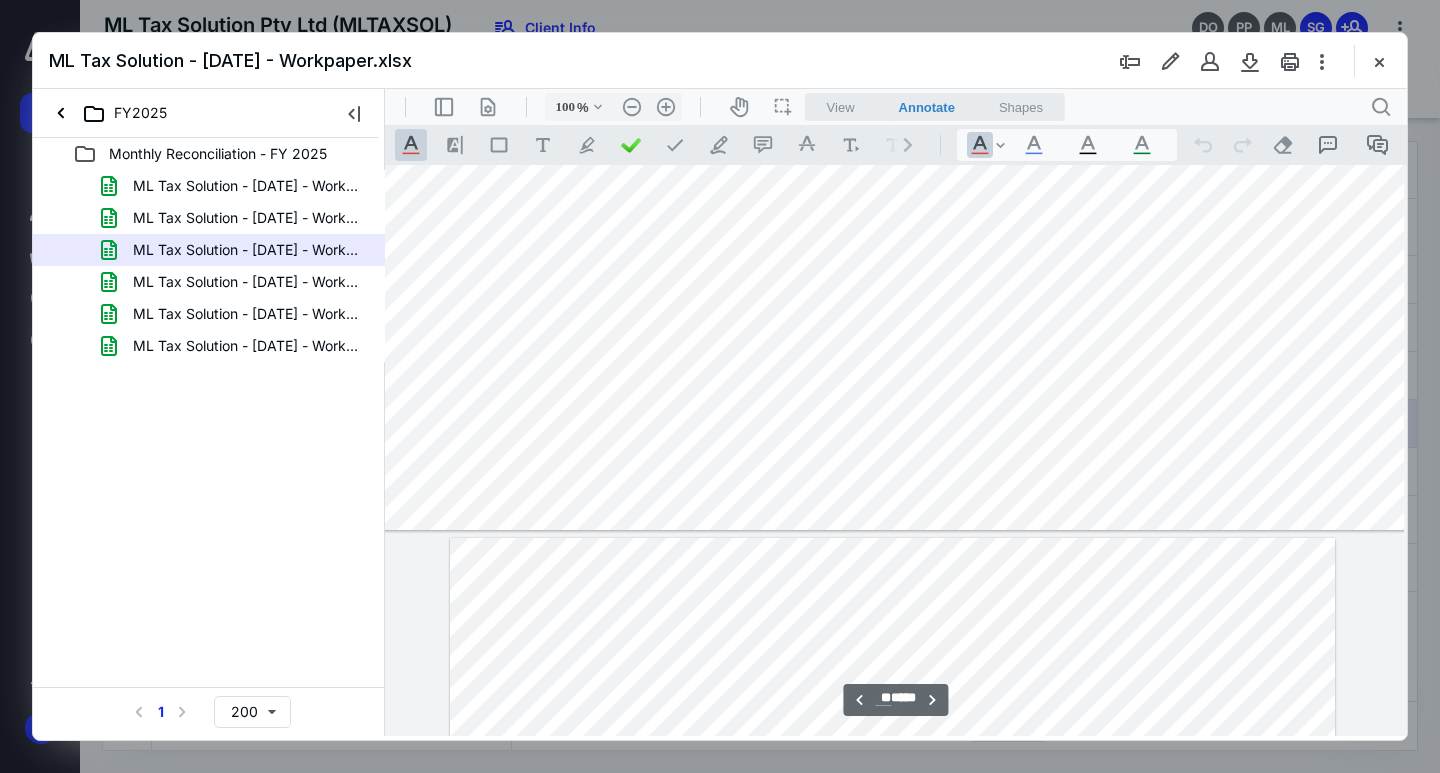 type on "**" 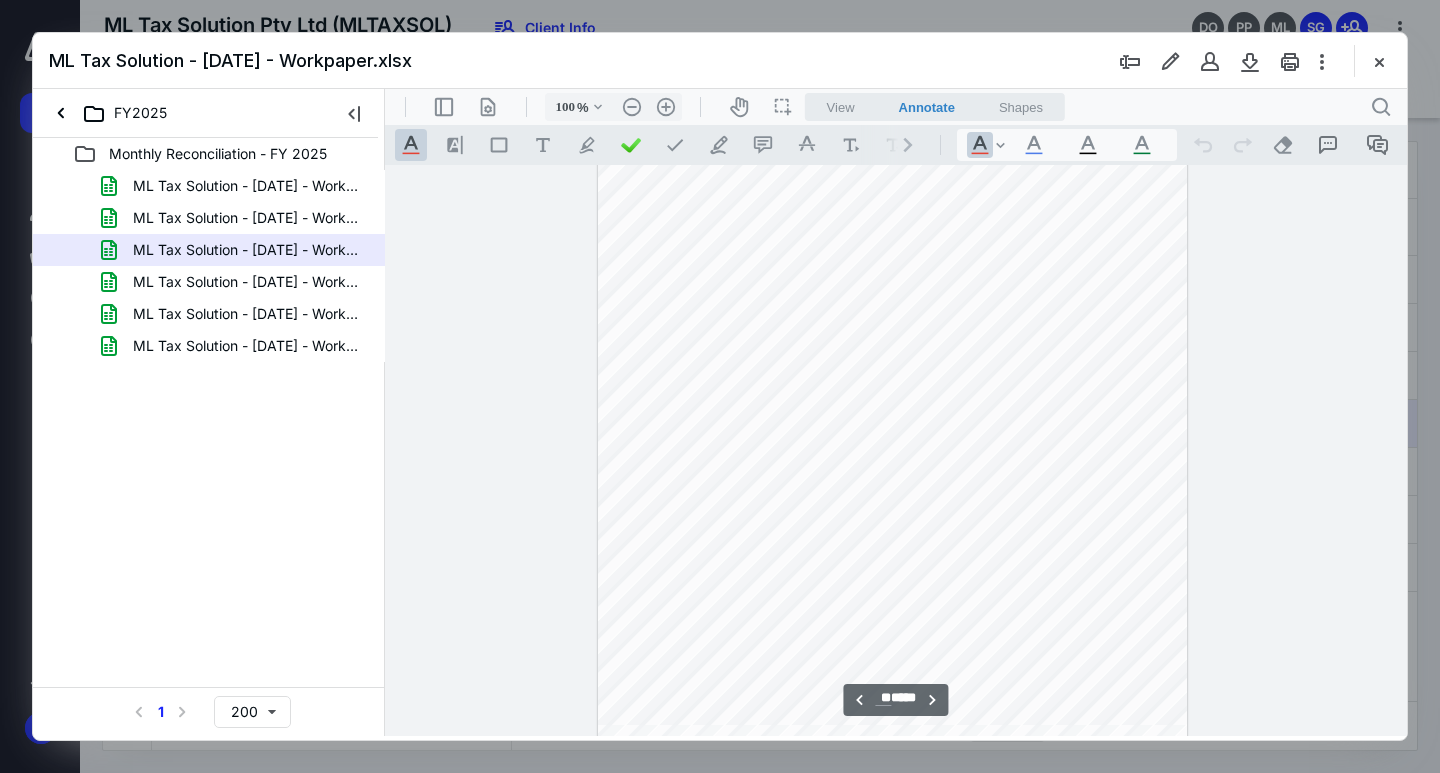 scroll, scrollTop: 118086, scrollLeft: 222, axis: both 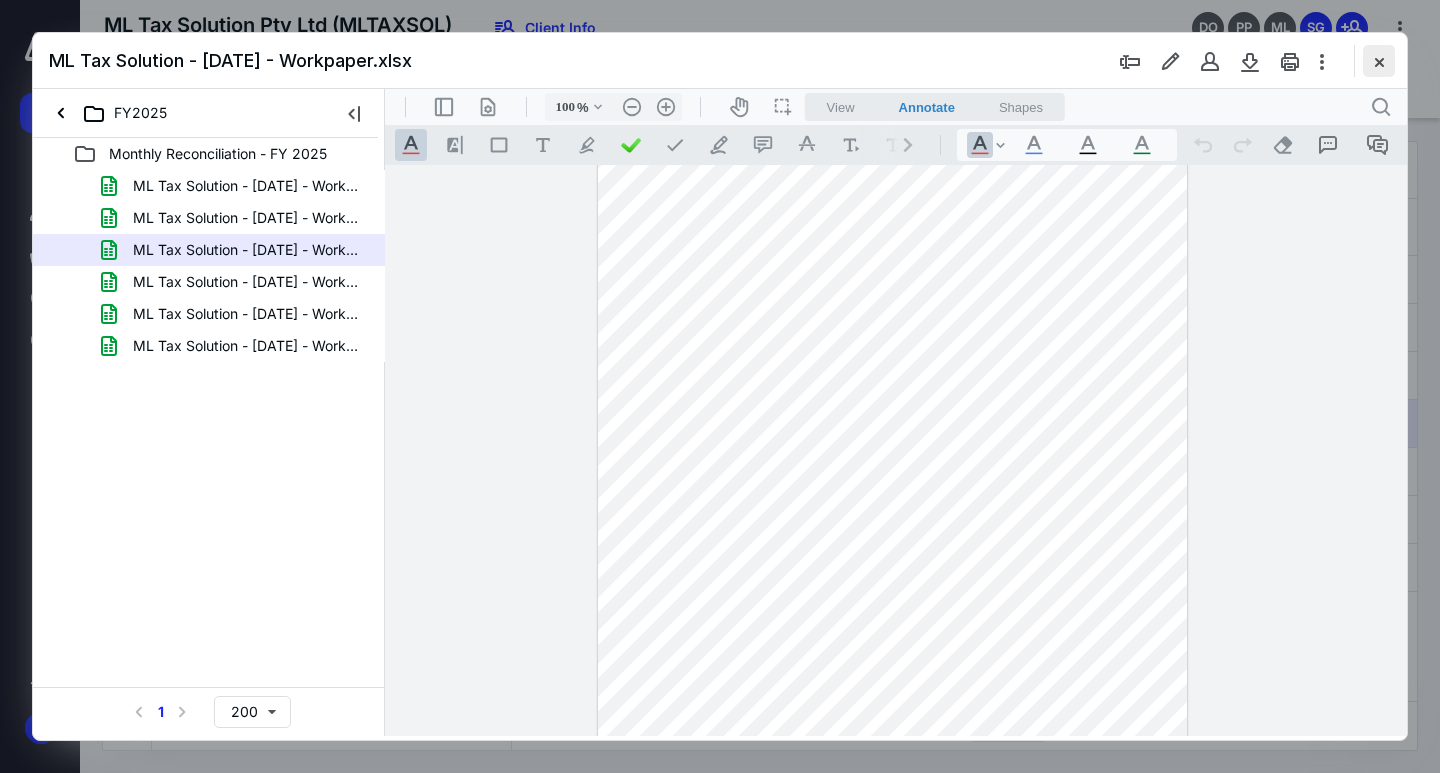 click at bounding box center [1379, 61] 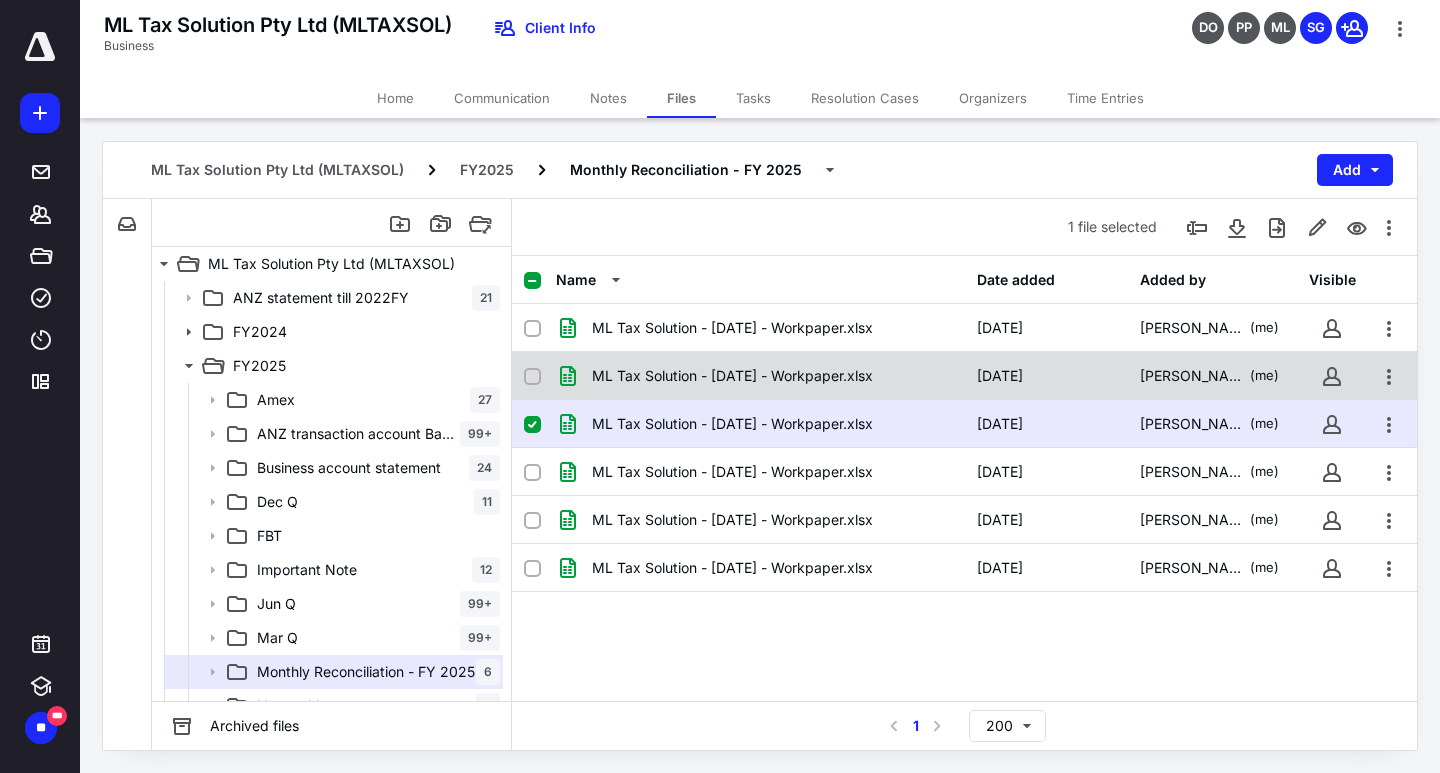 click on "ML Tax Solution - [DATE] - Workpaper.xlsx" at bounding box center (732, 376) 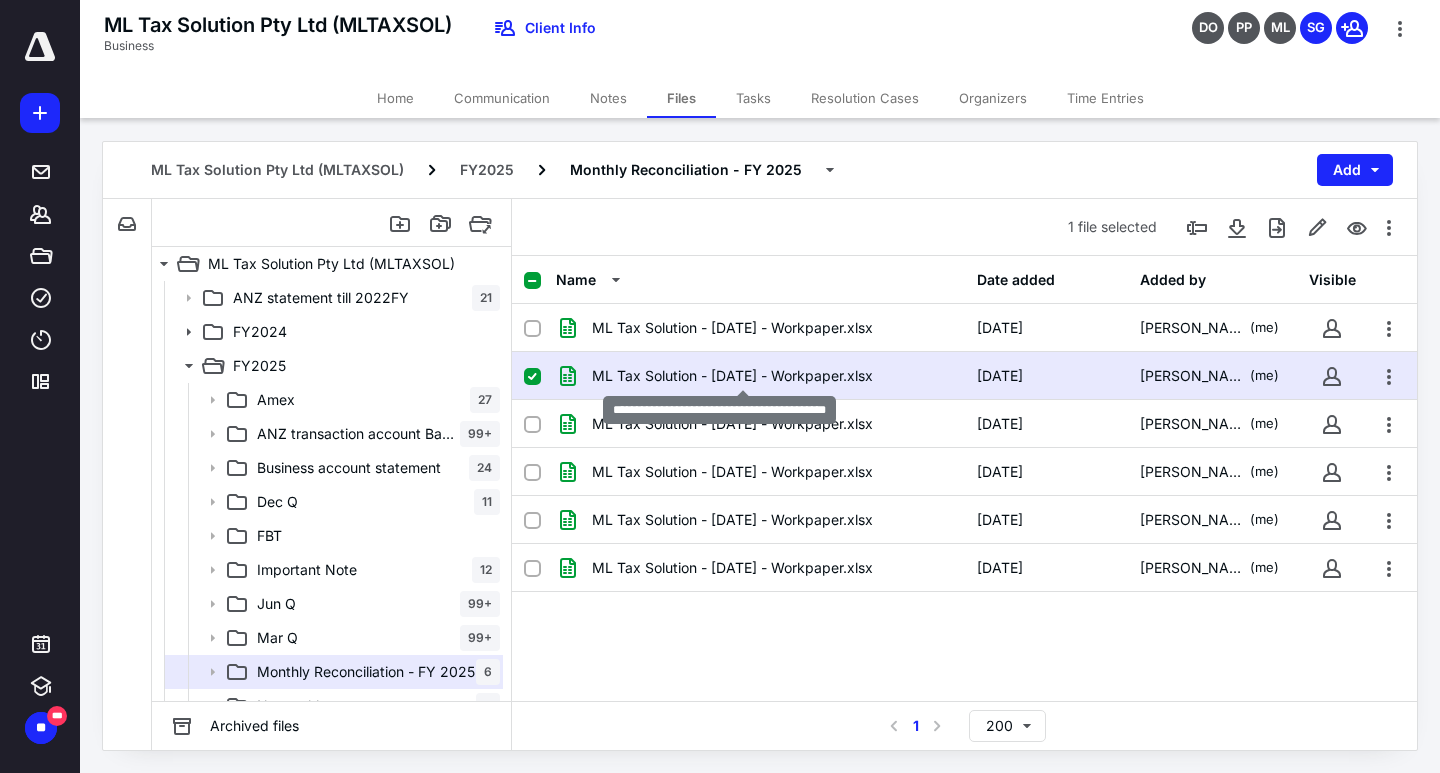 click on "ML Tax Solution - [DATE] - Workpaper.xlsx" at bounding box center [732, 376] 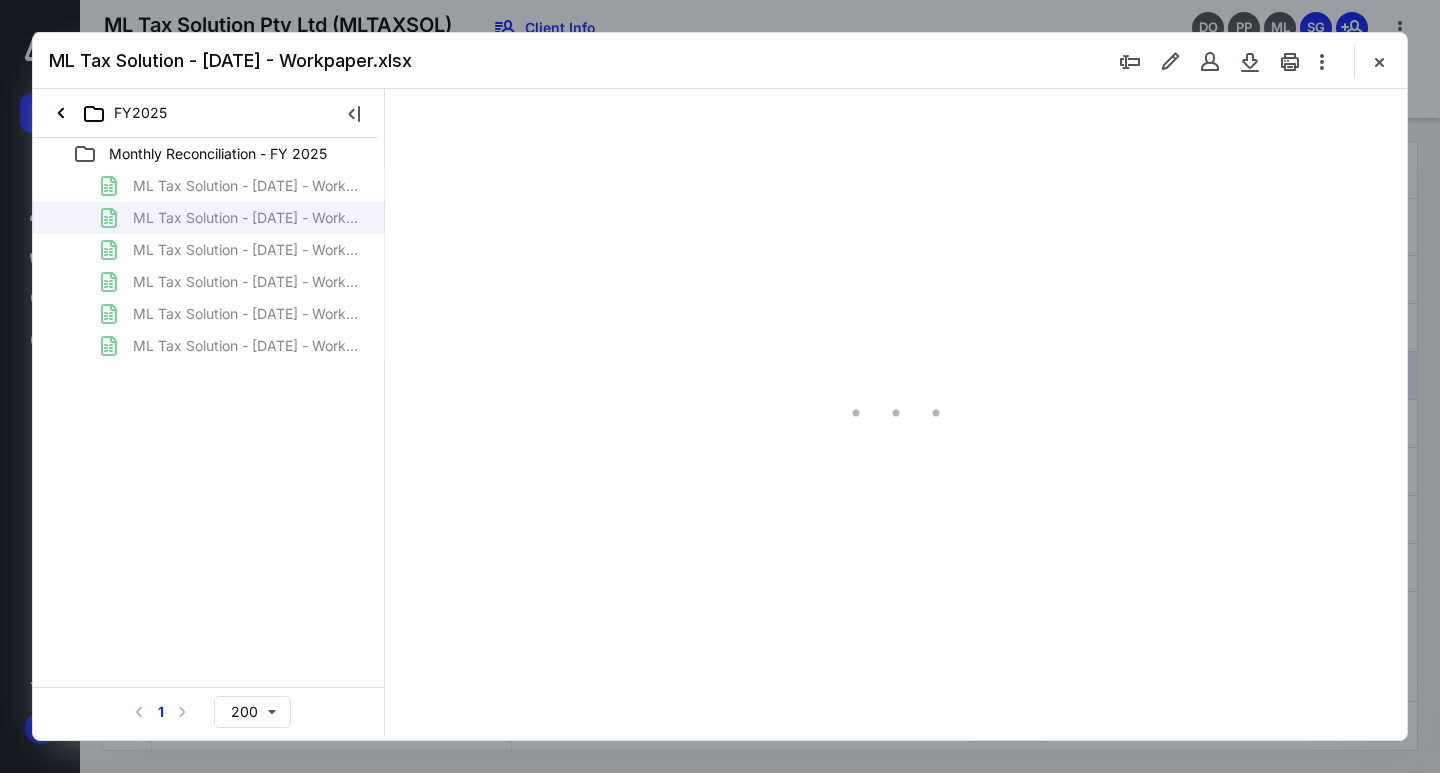 scroll, scrollTop: 0, scrollLeft: 0, axis: both 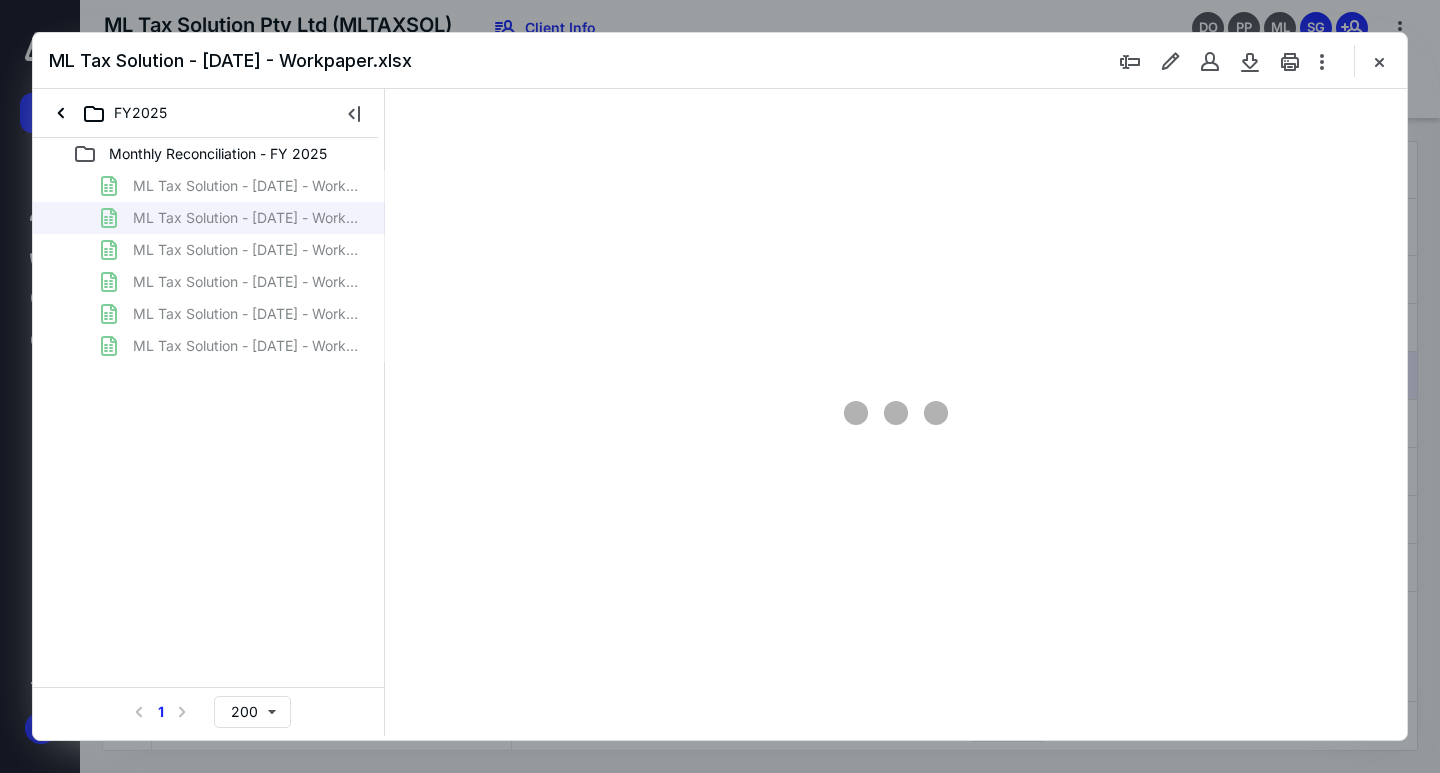 type on "109" 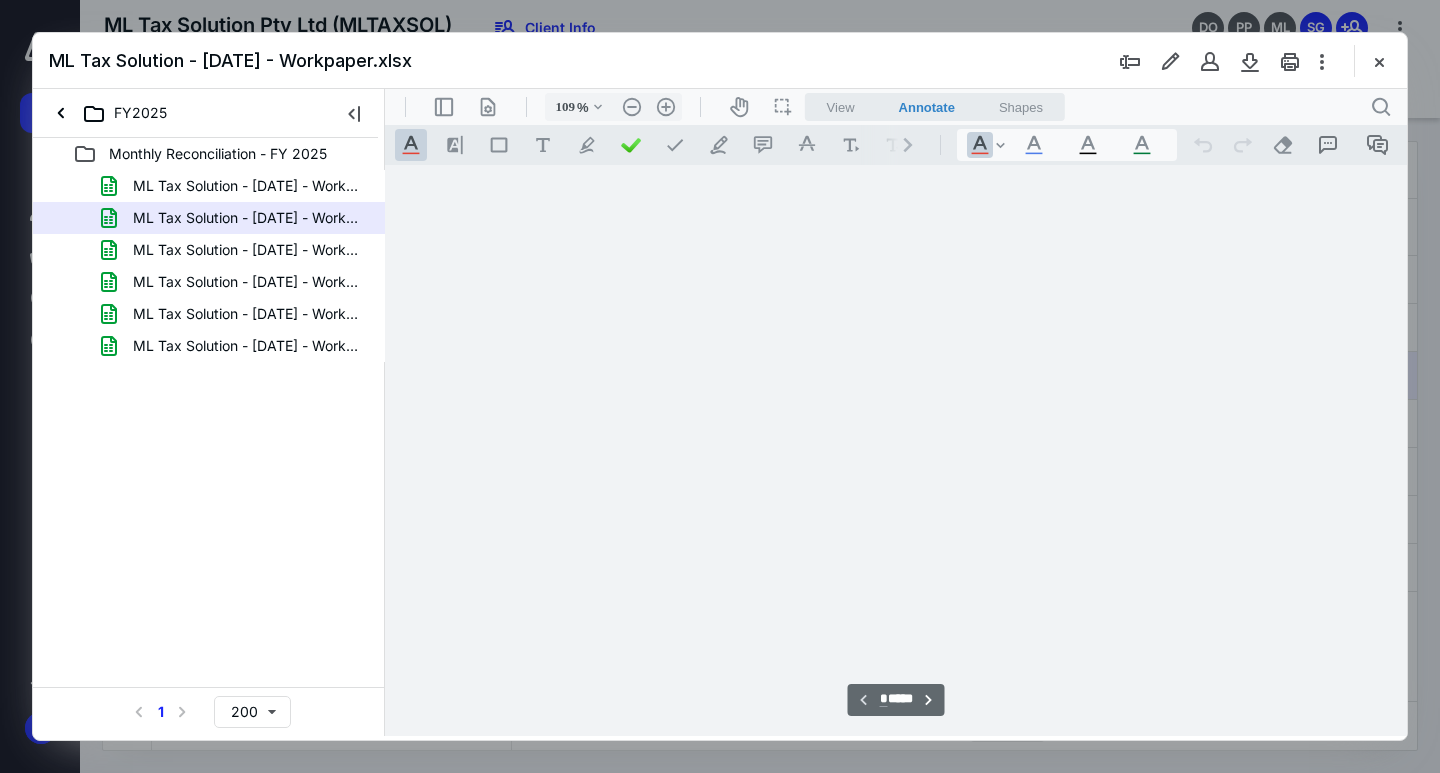 scroll, scrollTop: 80, scrollLeft: 1076, axis: both 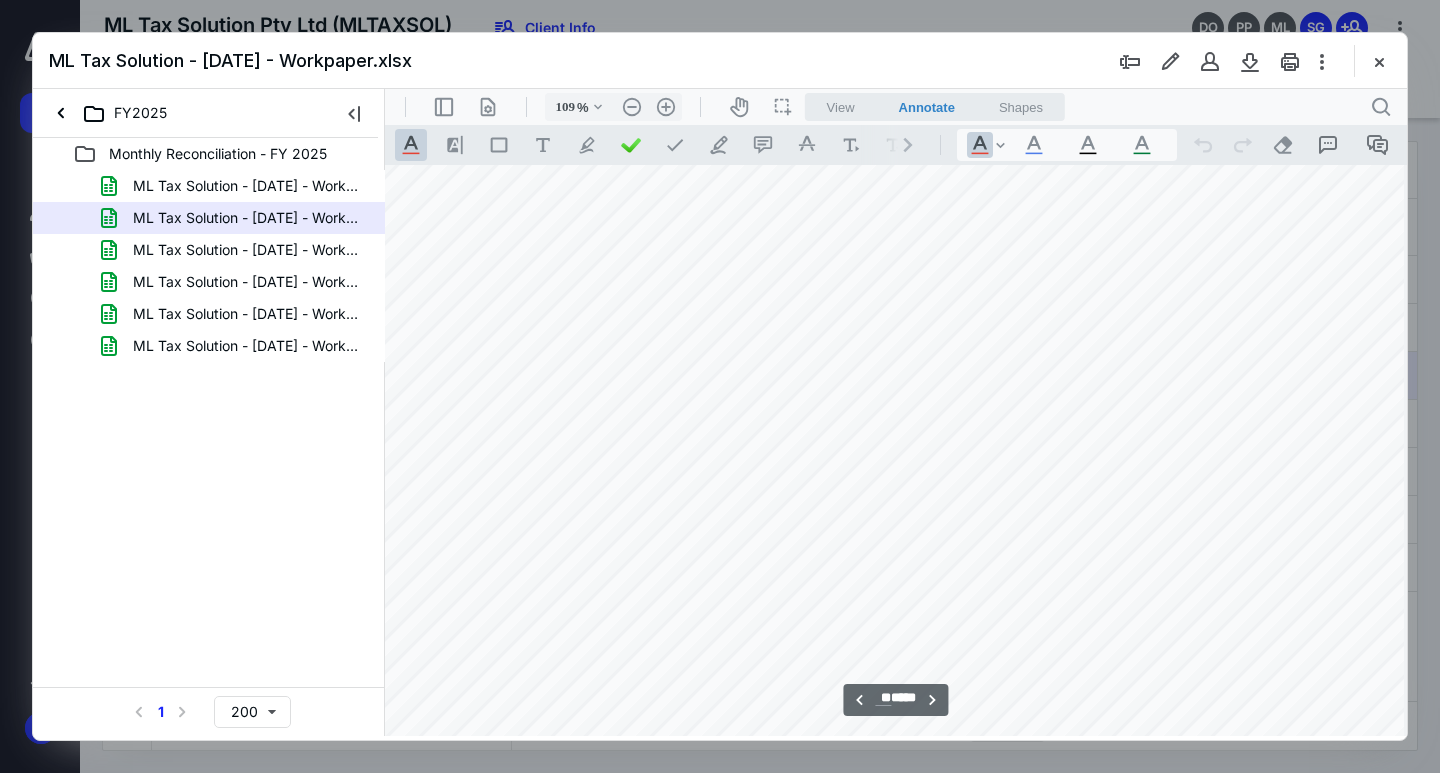 type on "**" 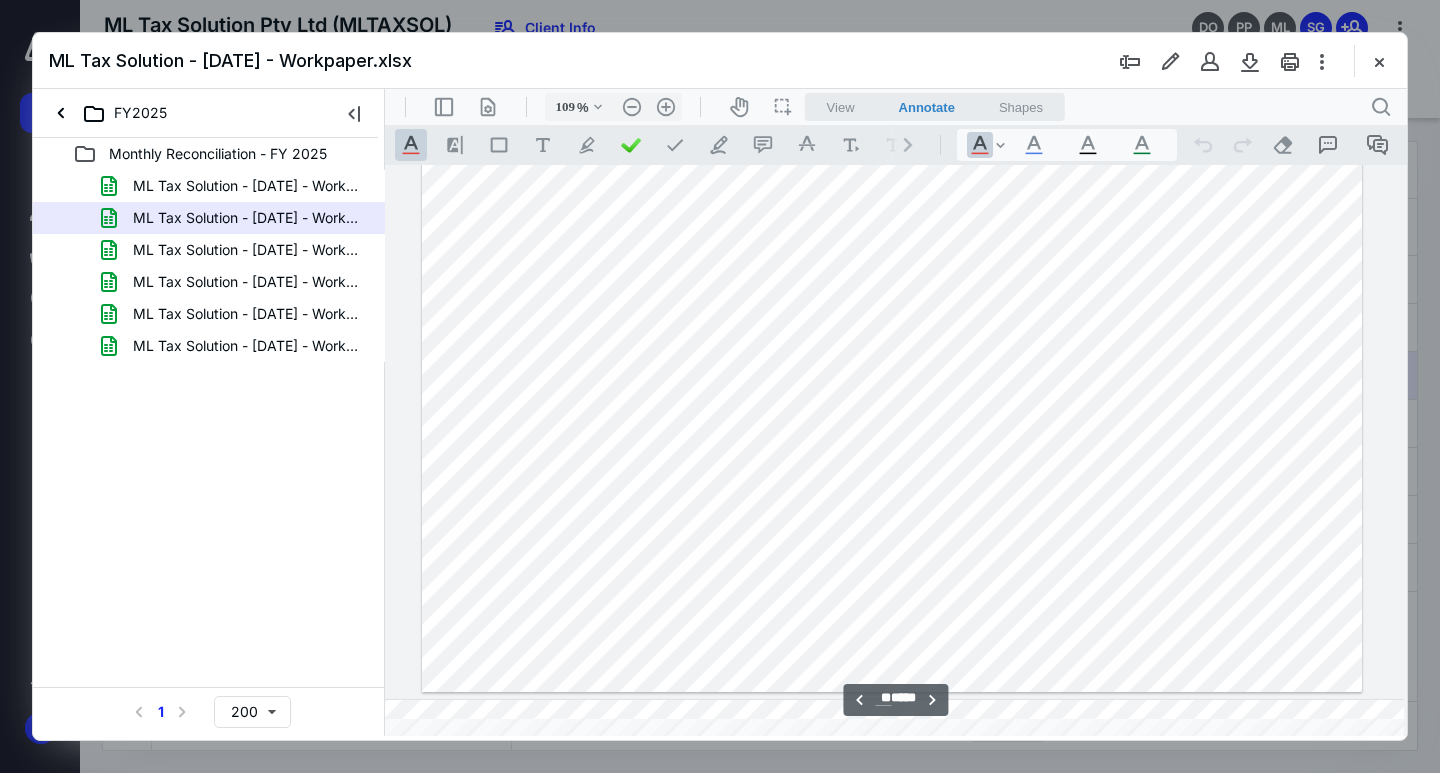 scroll, scrollTop: 43265, scrollLeft: 1076, axis: both 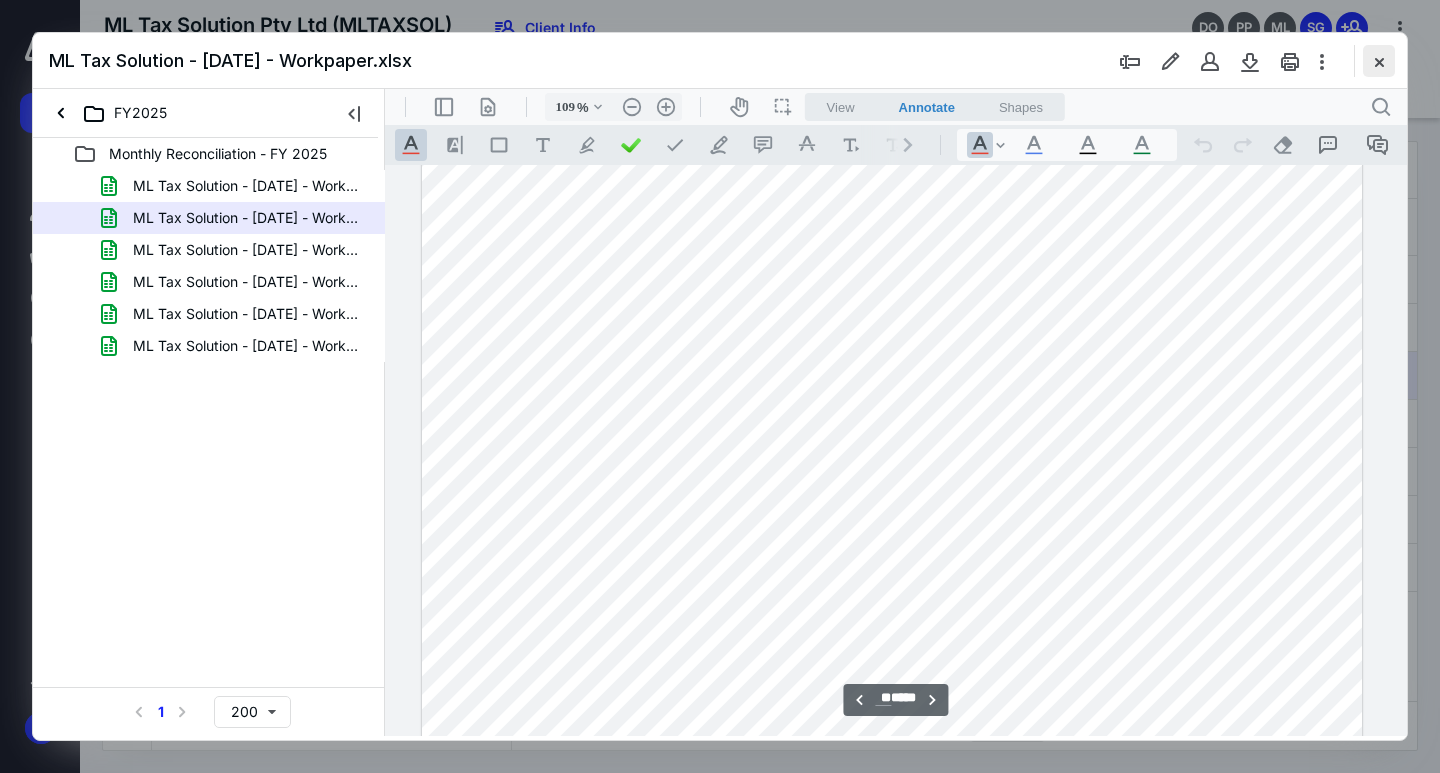 click at bounding box center (1379, 61) 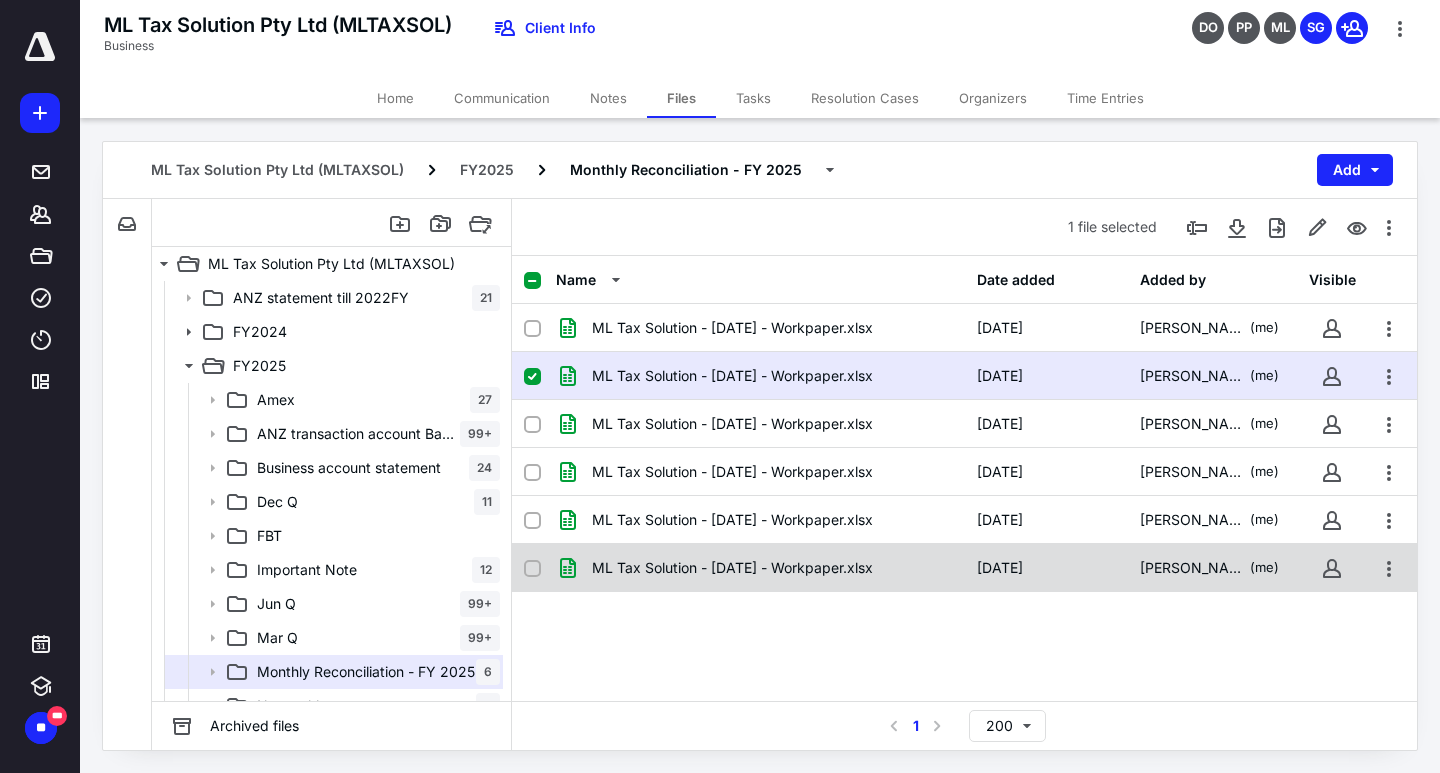 click on "ML Tax Solution - [DATE] - Workpaper.xlsx" at bounding box center [732, 568] 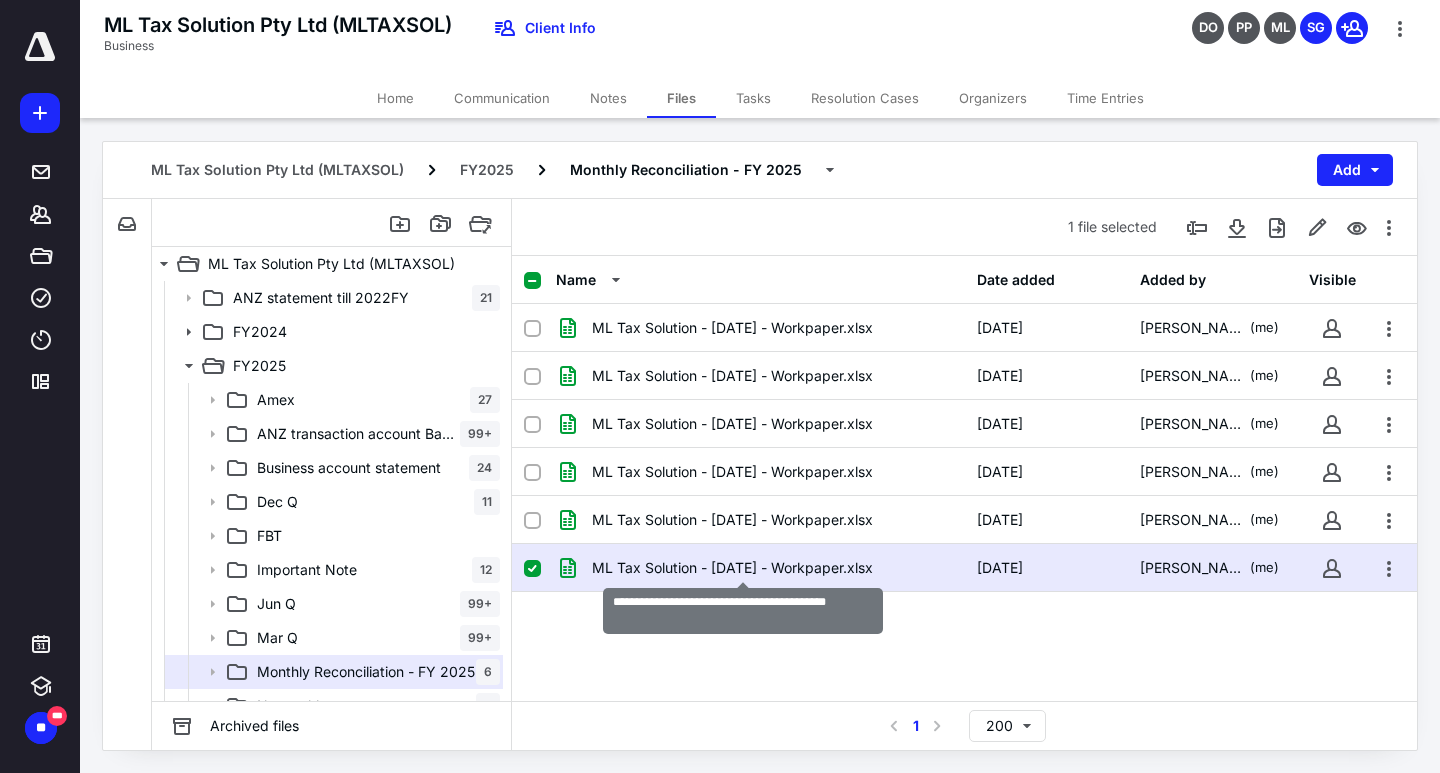 click on "ML Tax Solution - [DATE] - Workpaper.xlsx" at bounding box center (732, 568) 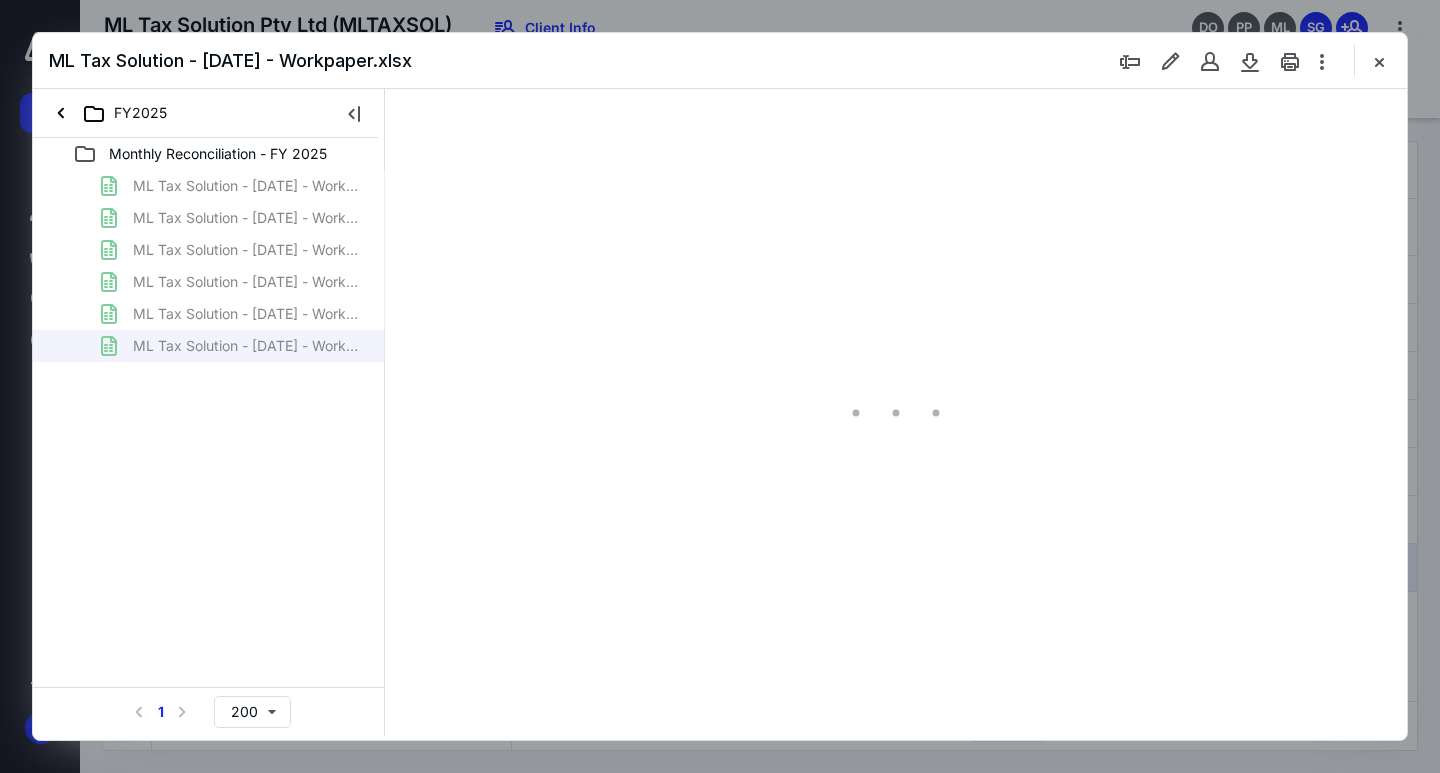 scroll, scrollTop: 0, scrollLeft: 0, axis: both 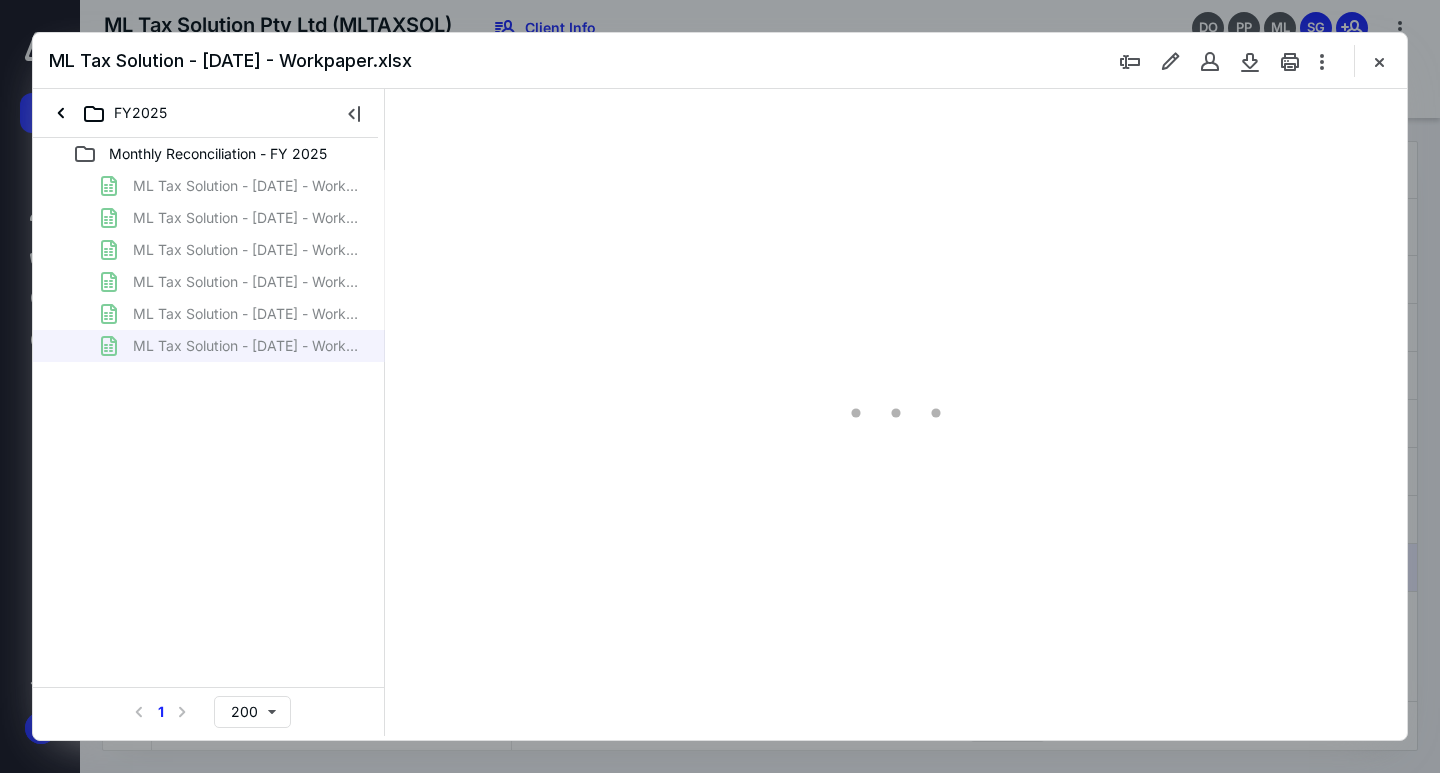 type on "109" 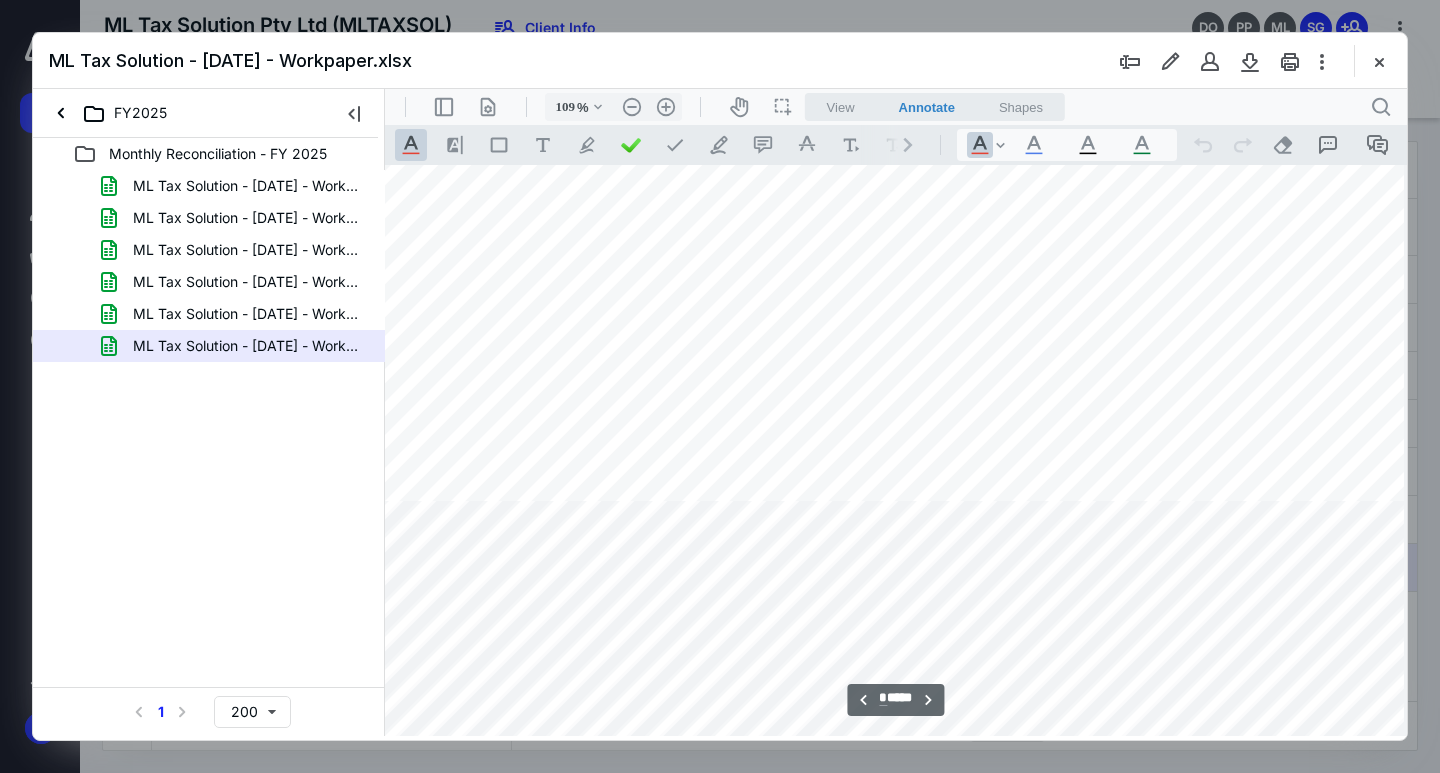 scroll, scrollTop: 25680, scrollLeft: 901, axis: both 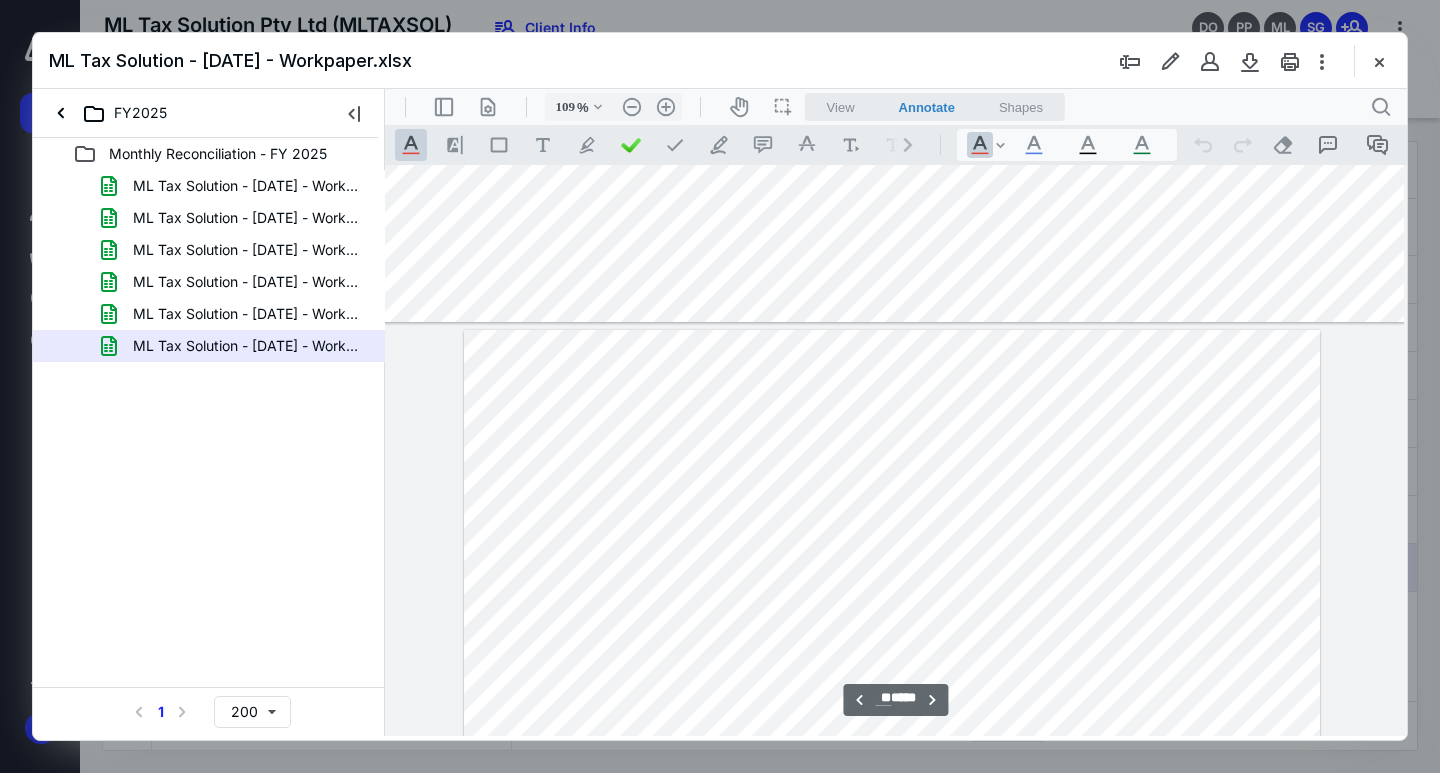 type on "**" 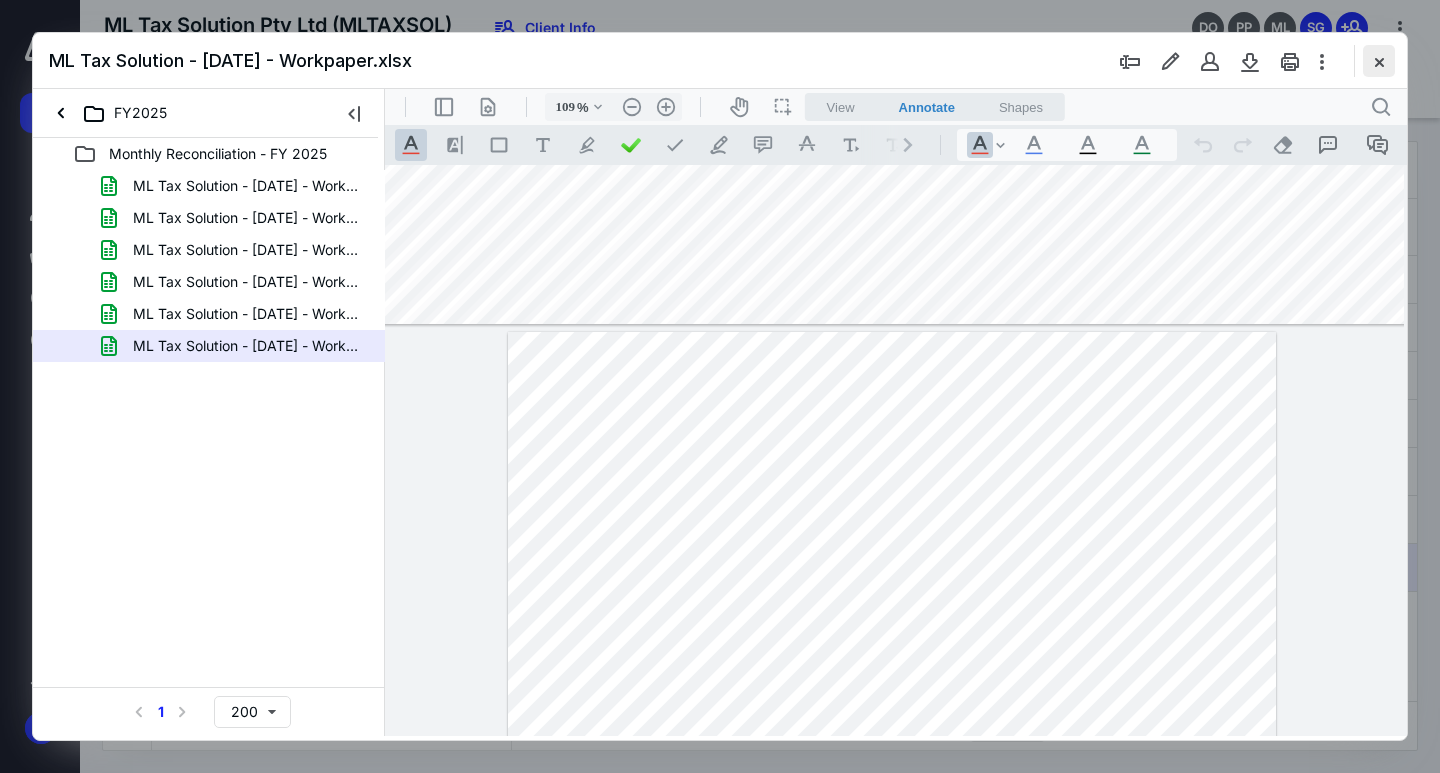 click at bounding box center (1379, 61) 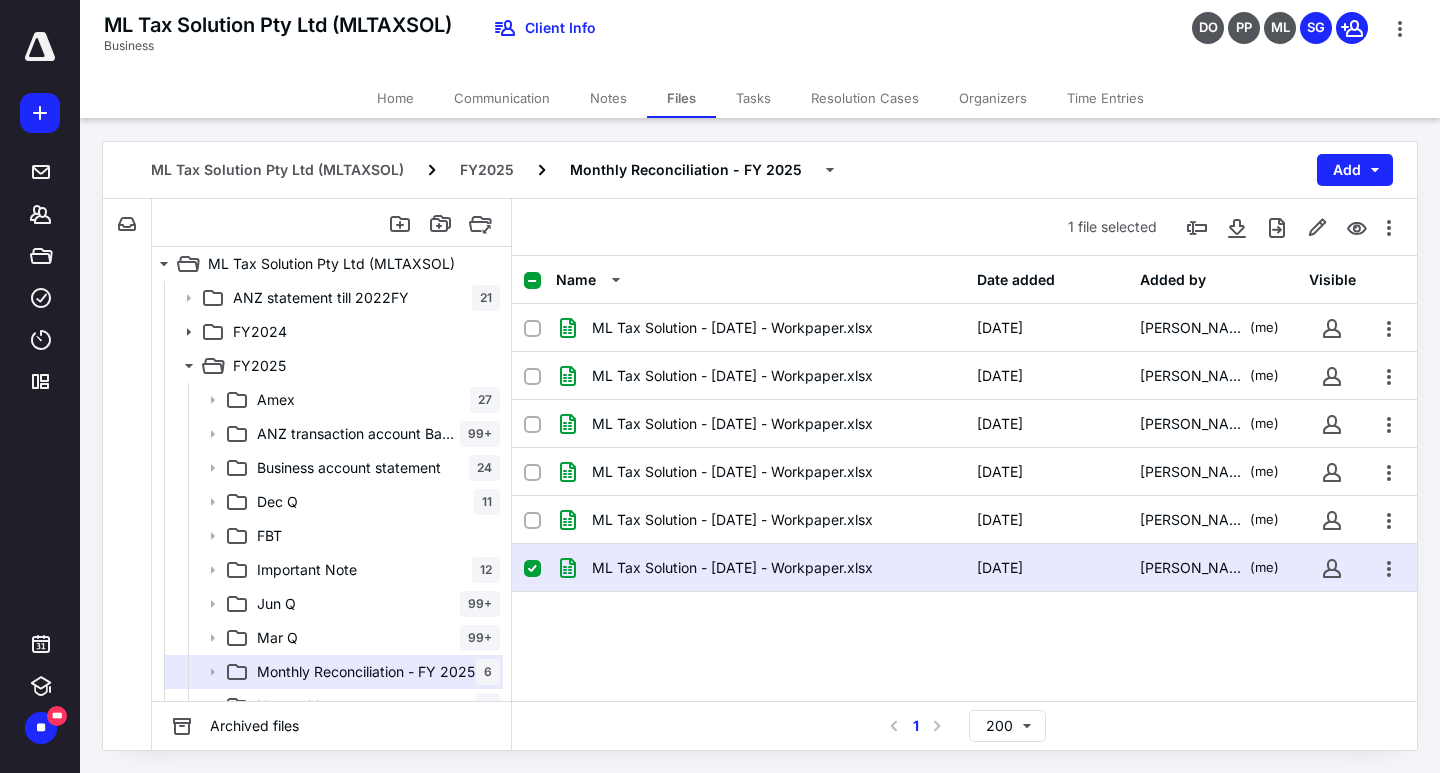 click at bounding box center [532, 569] 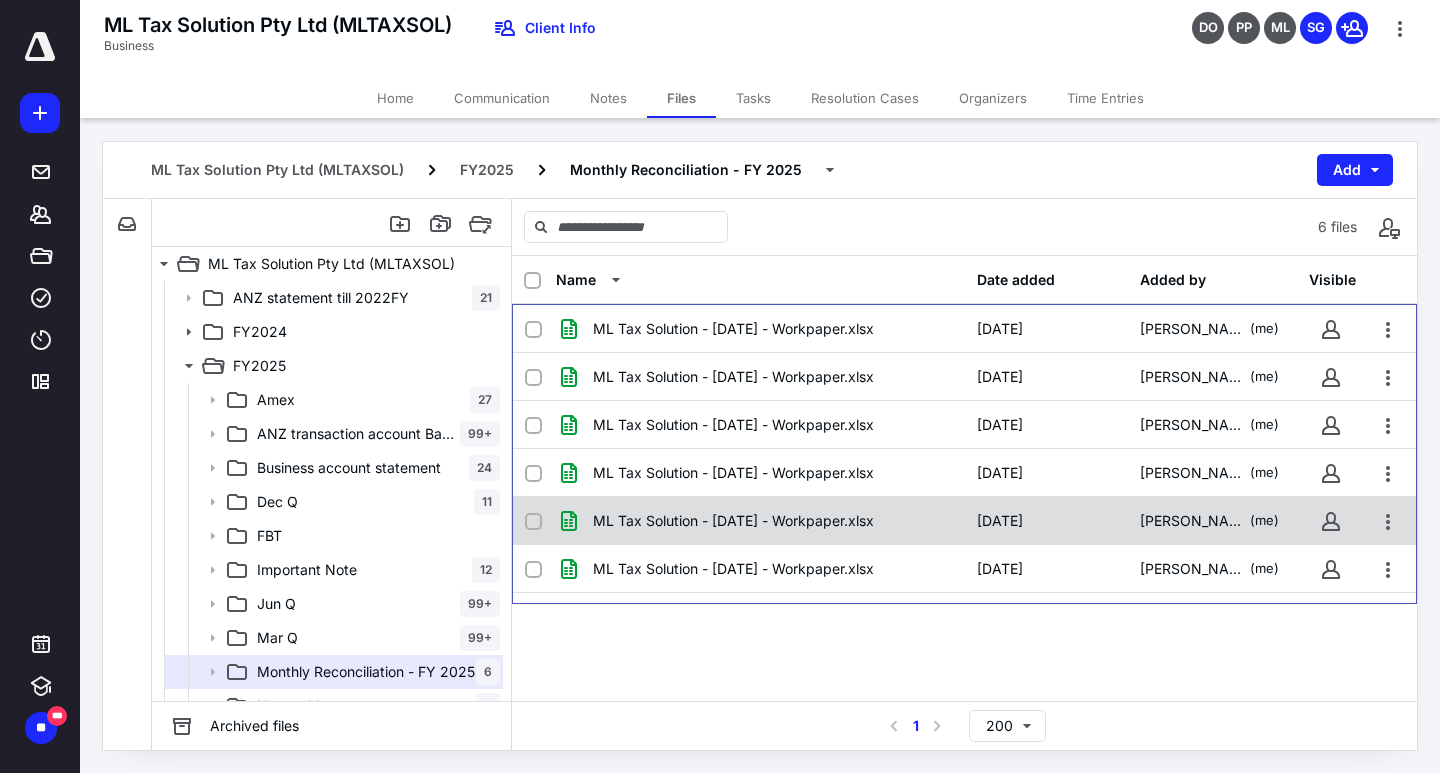 checkbox on "false" 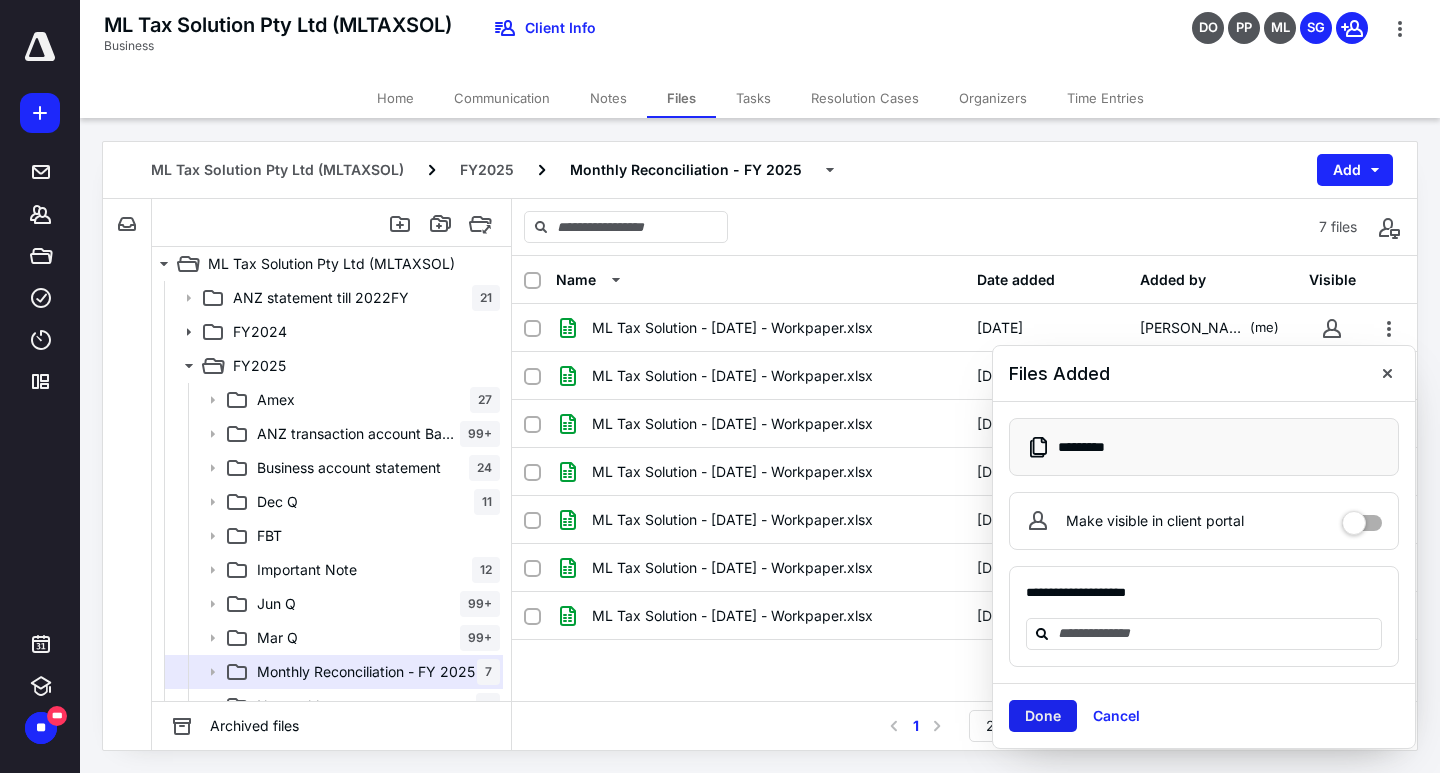 click on "Done" at bounding box center [1043, 716] 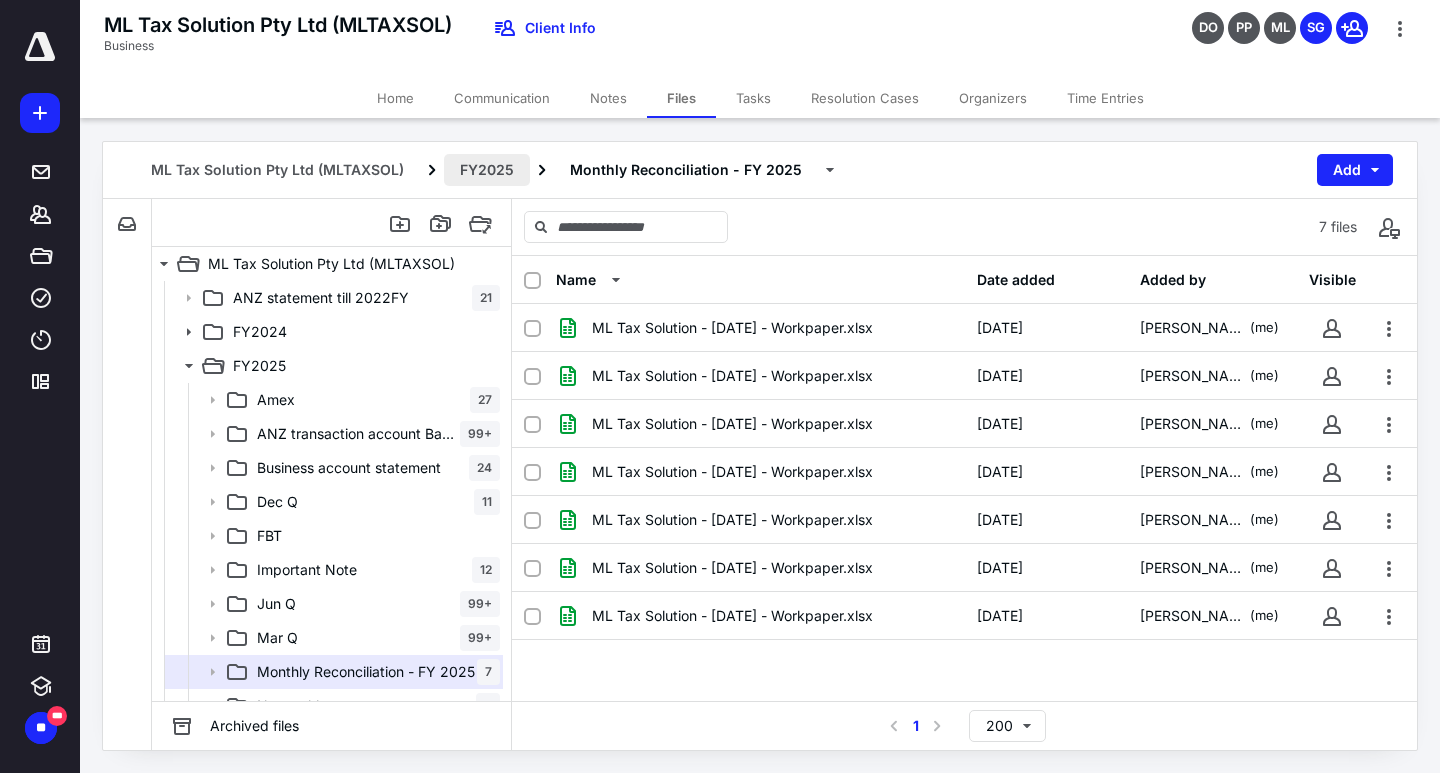 click on "FY2025" at bounding box center (487, 170) 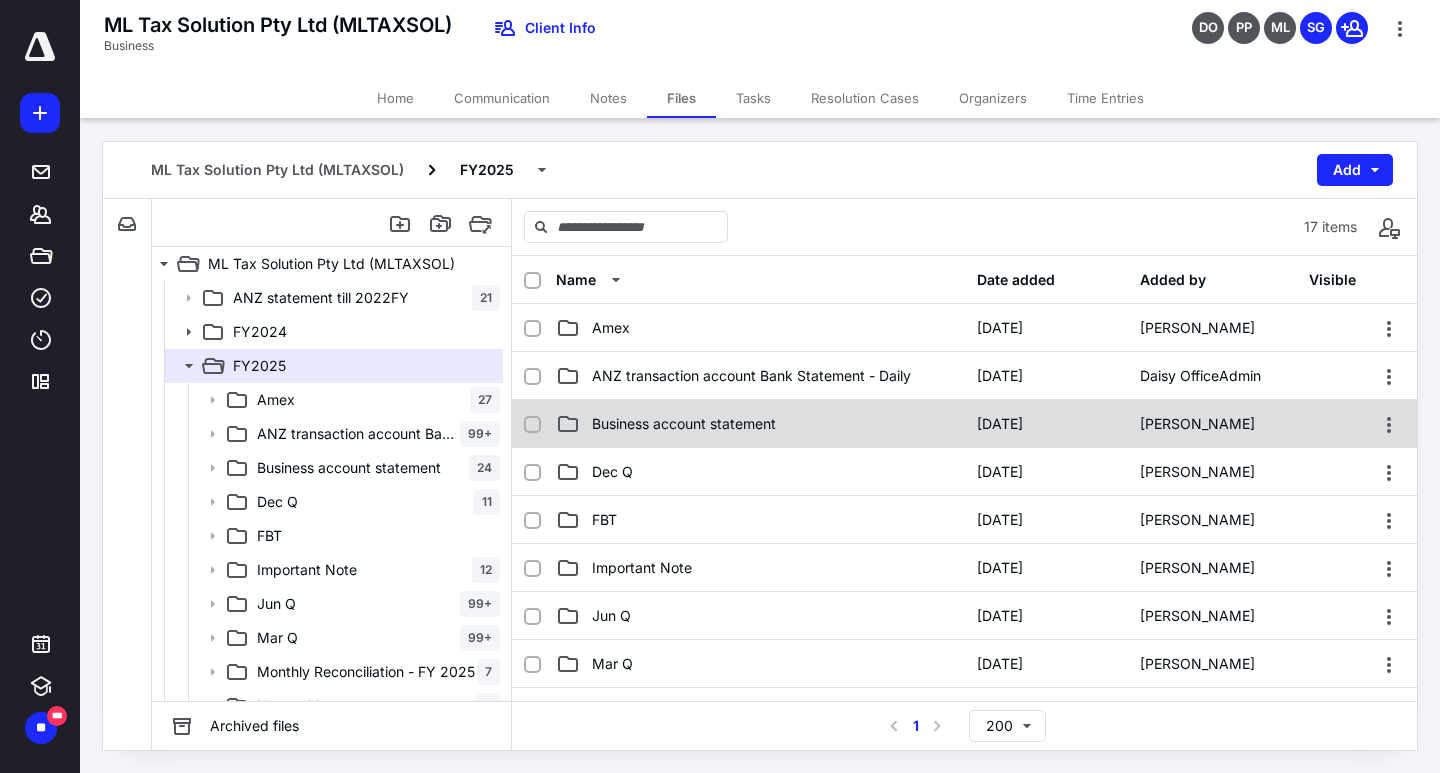 click on "Business account statement" at bounding box center [684, 424] 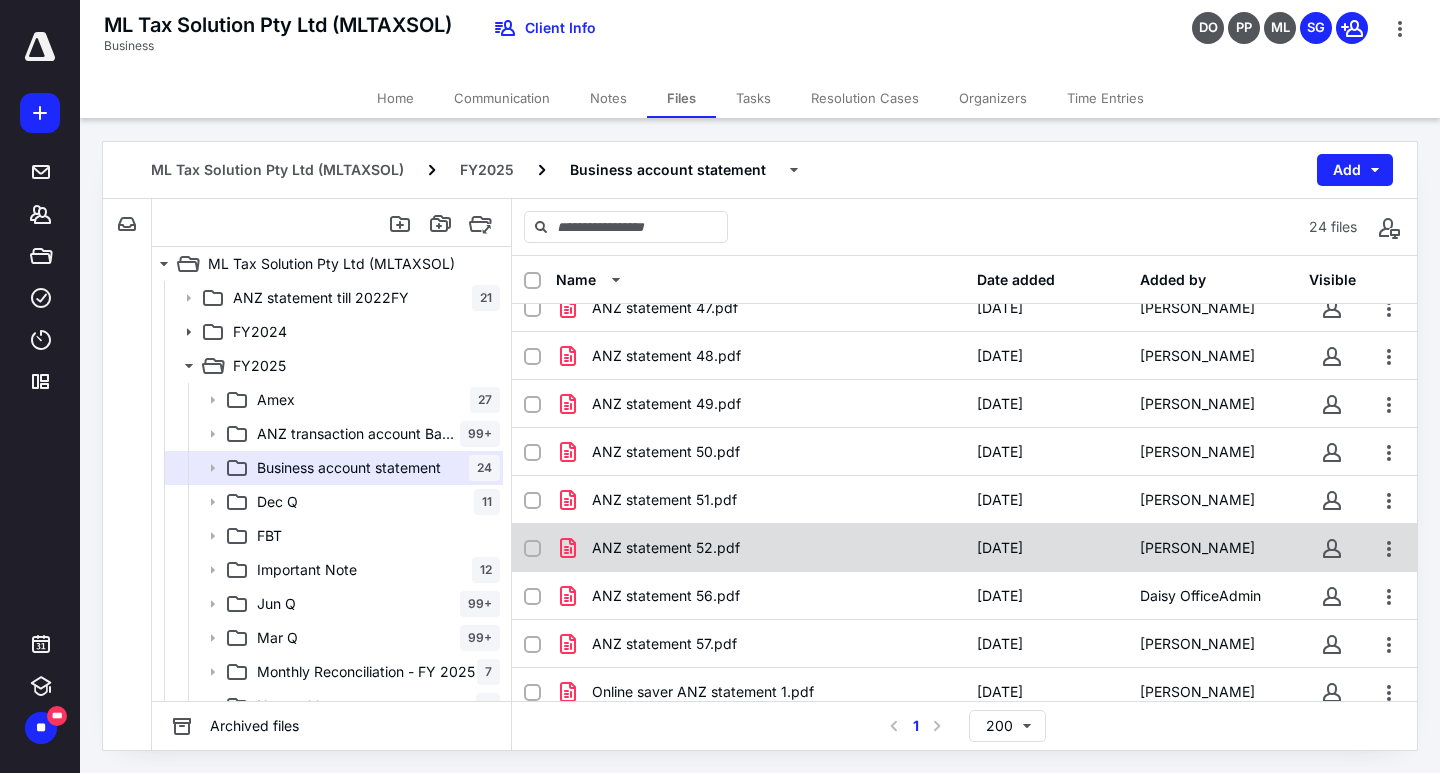 scroll, scrollTop: 100, scrollLeft: 0, axis: vertical 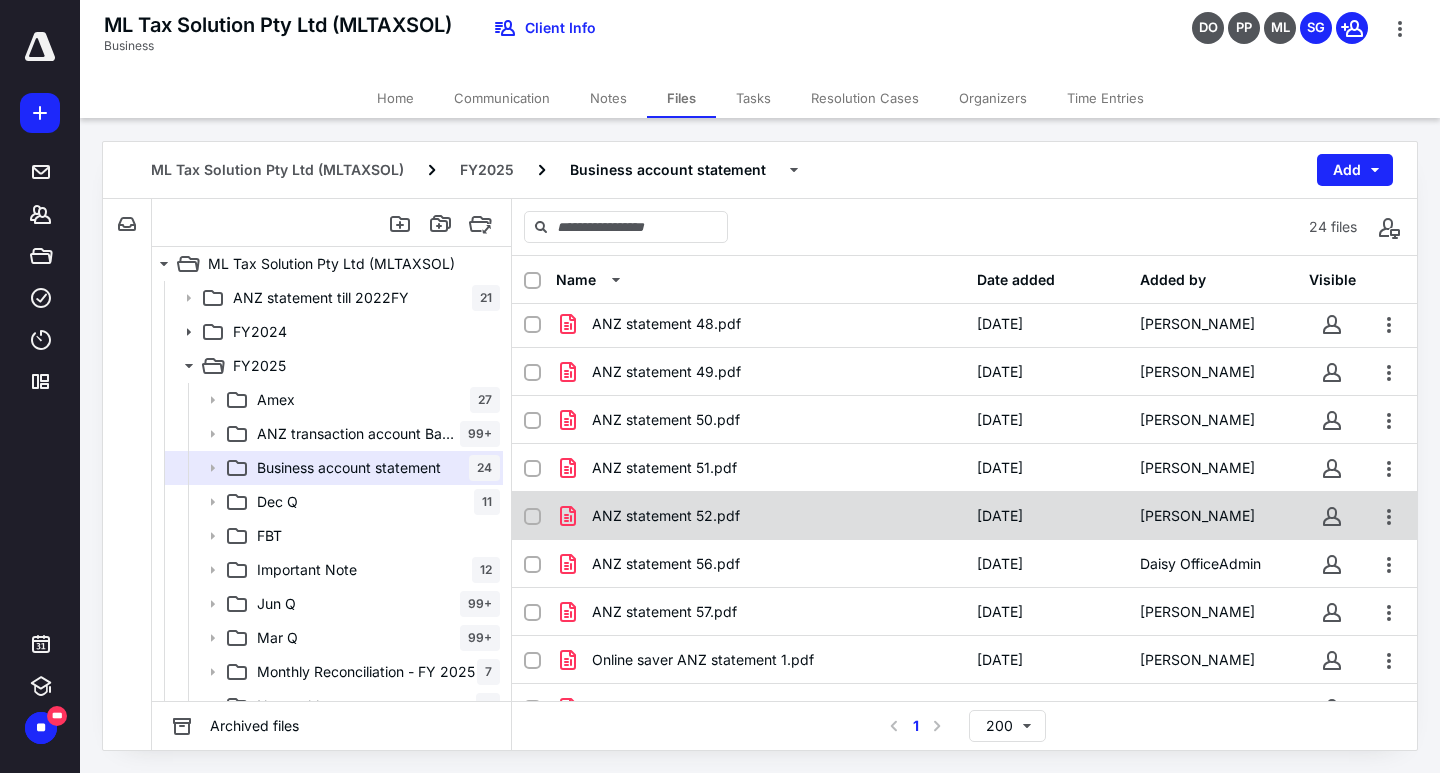 click on "ANZ statement 52.pdf [DATE] [PERSON_NAME]" at bounding box center [964, 516] 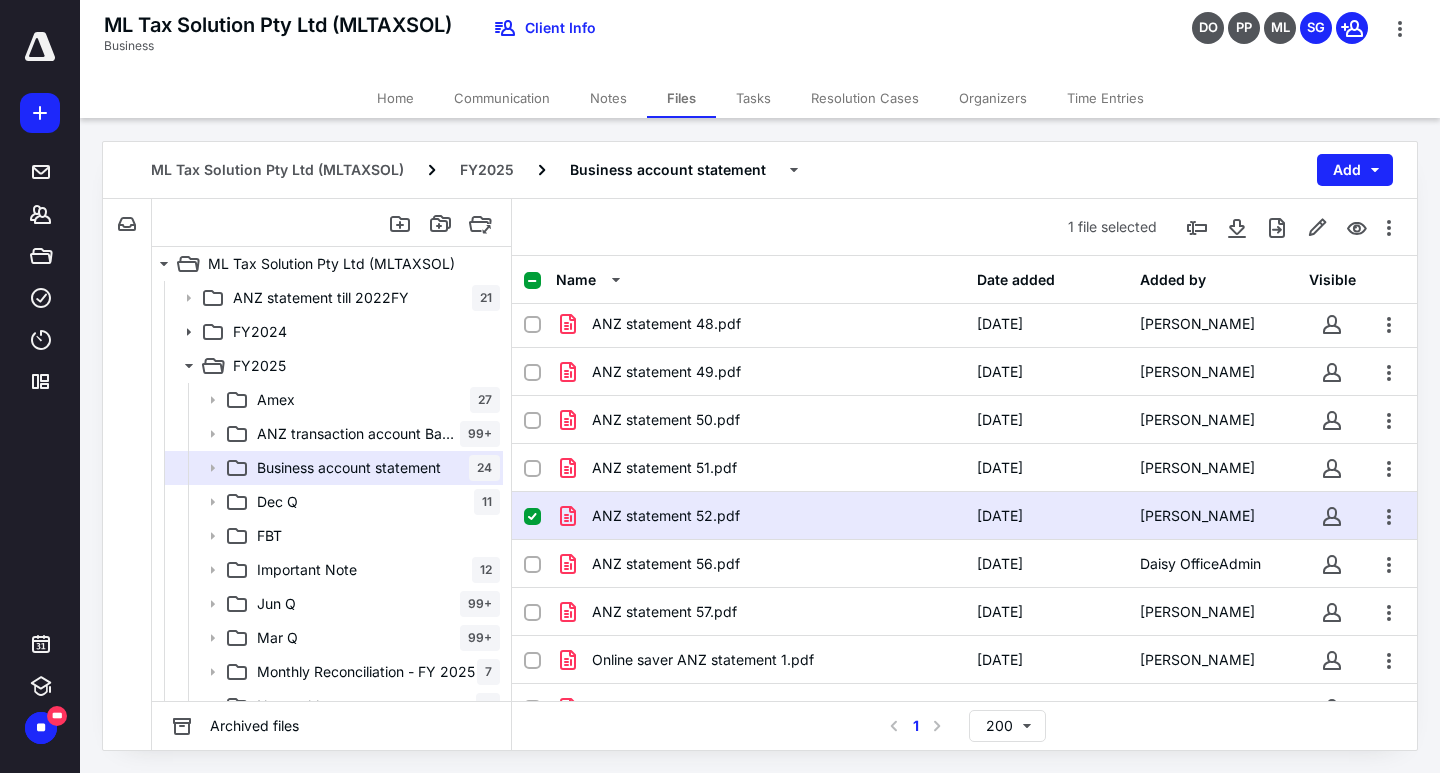click on "ANZ statement 52.pdf [DATE] [PERSON_NAME]" at bounding box center (964, 516) 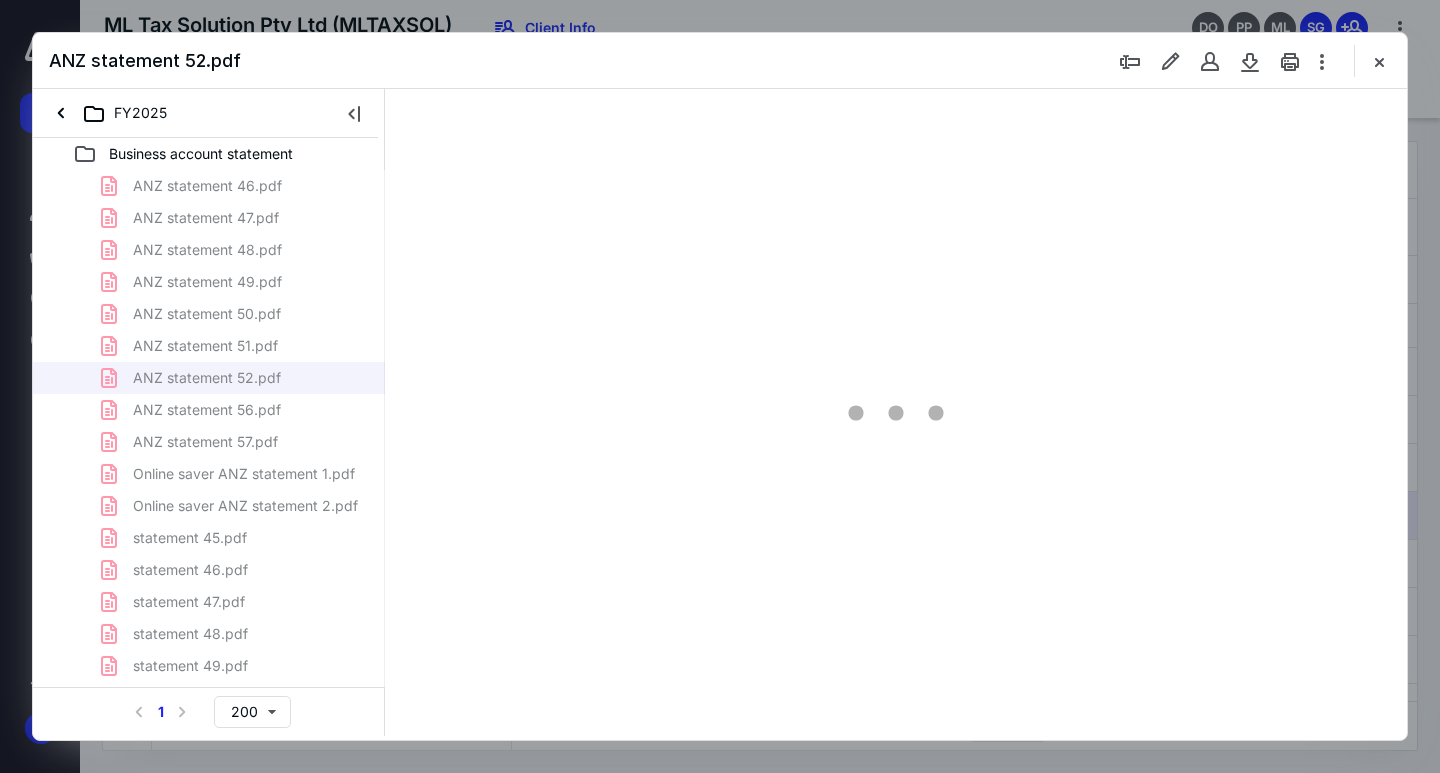 scroll, scrollTop: 0, scrollLeft: 0, axis: both 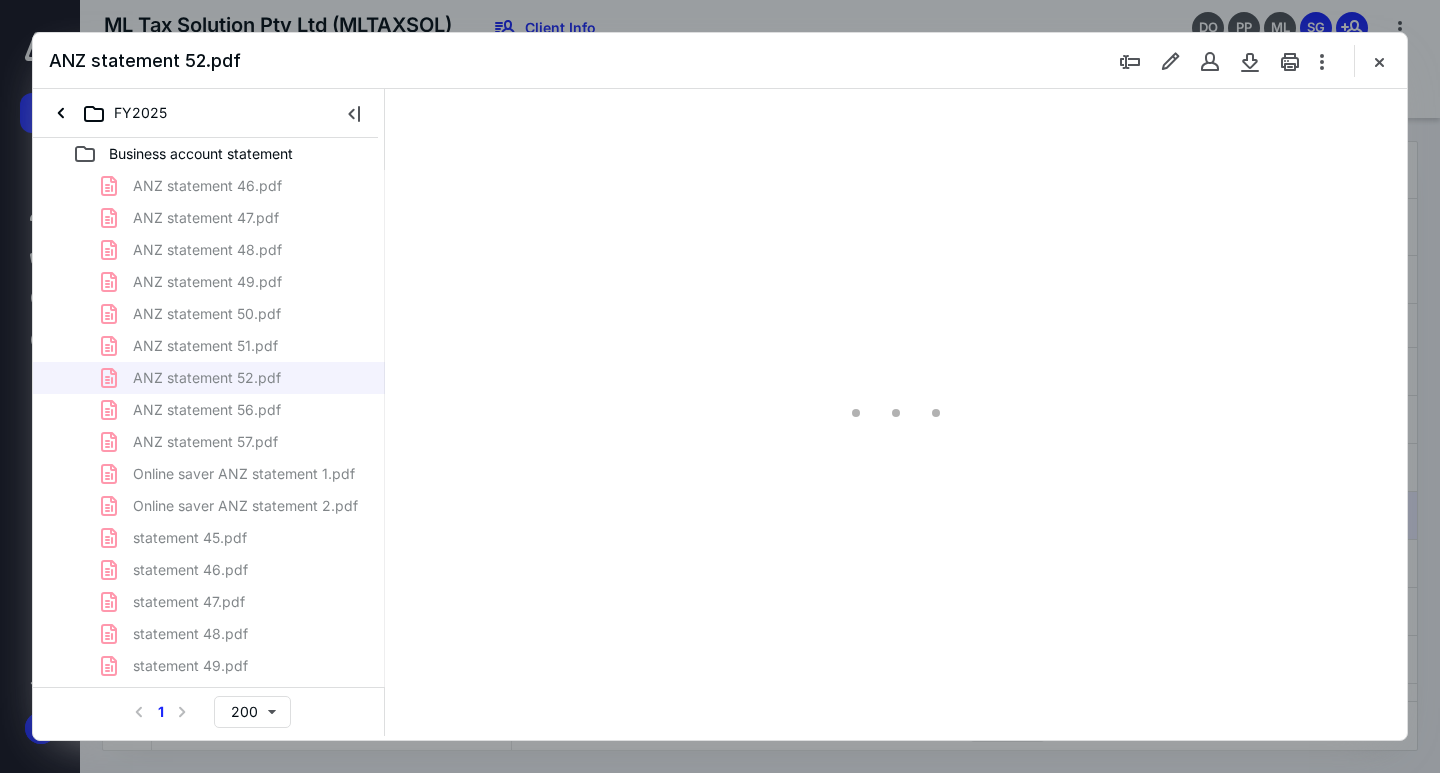 type on "68" 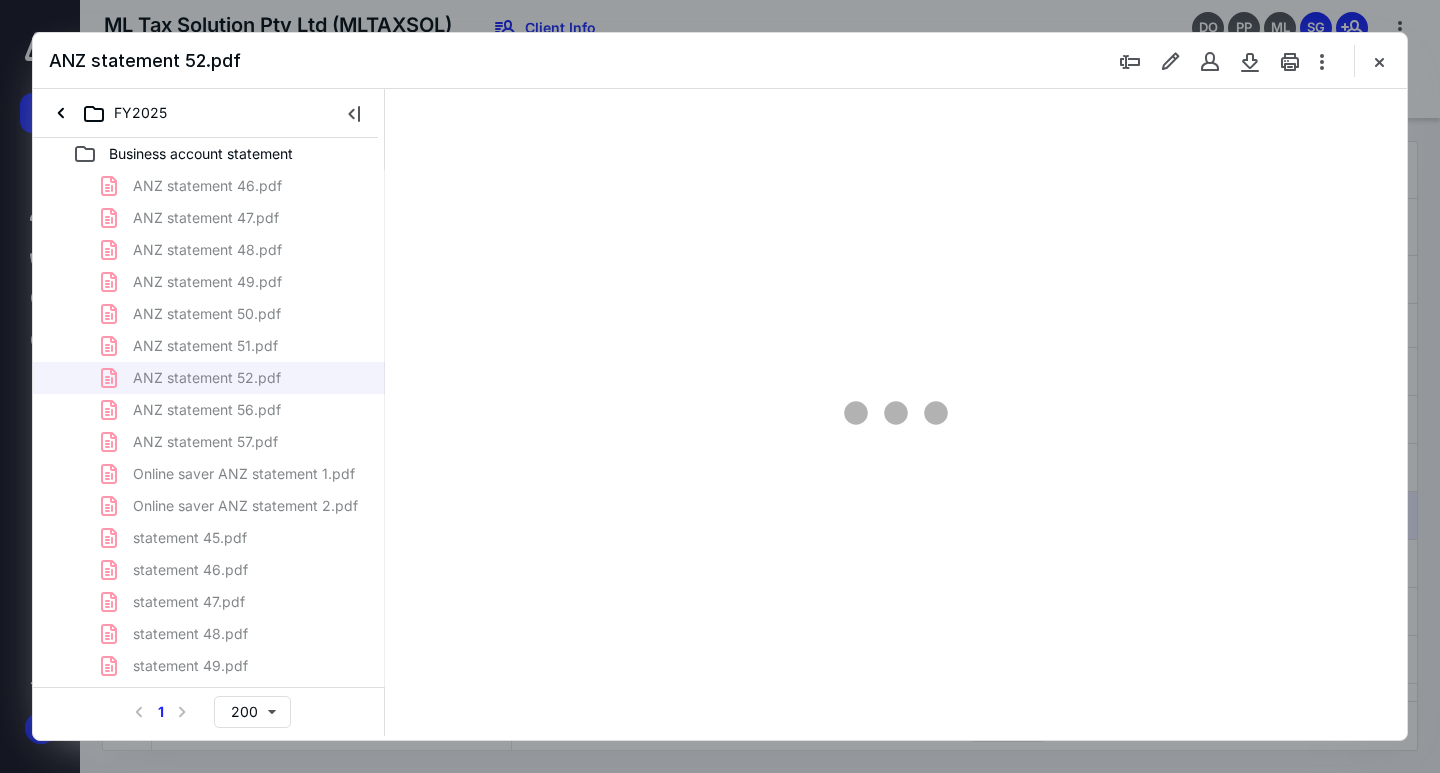 scroll, scrollTop: 79, scrollLeft: 0, axis: vertical 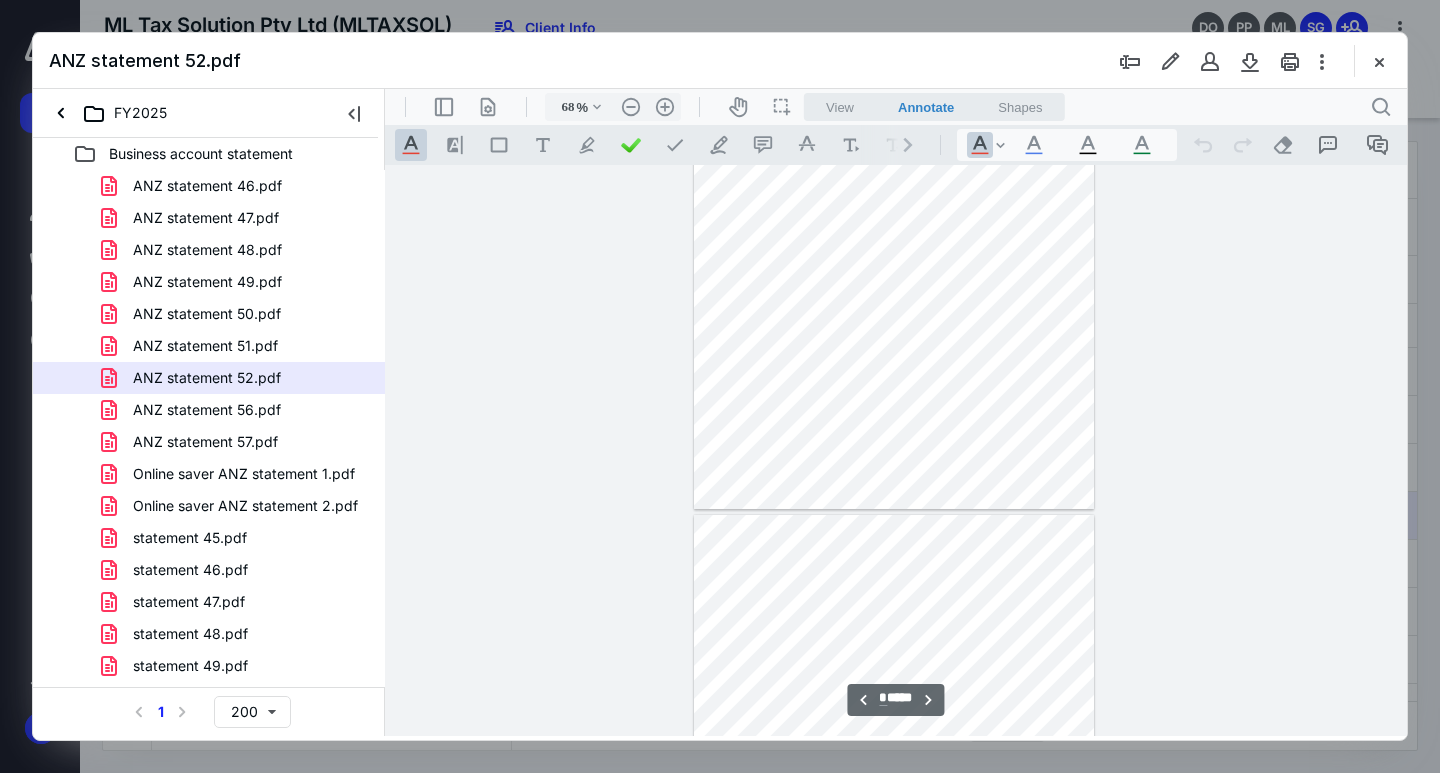 type on "*" 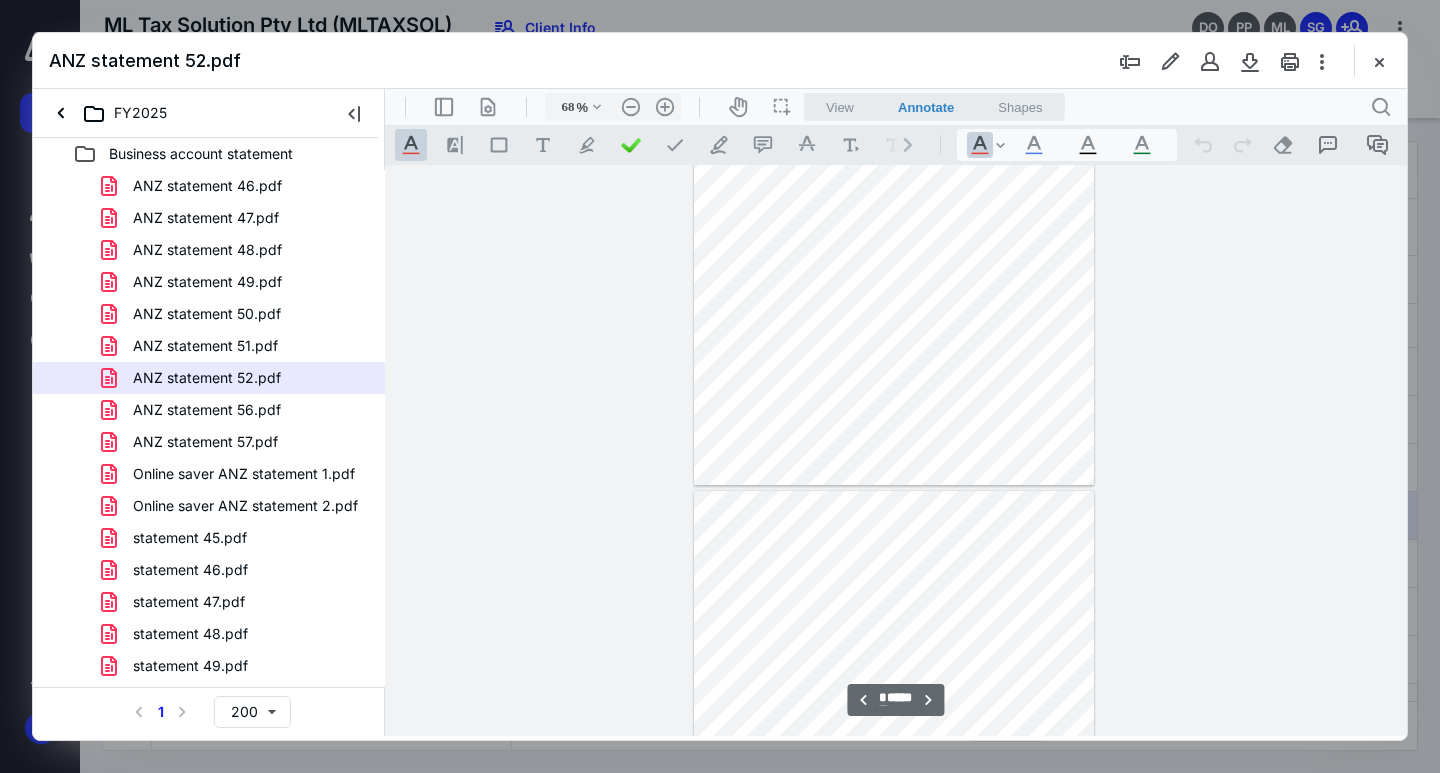 scroll, scrollTop: 3679, scrollLeft: 0, axis: vertical 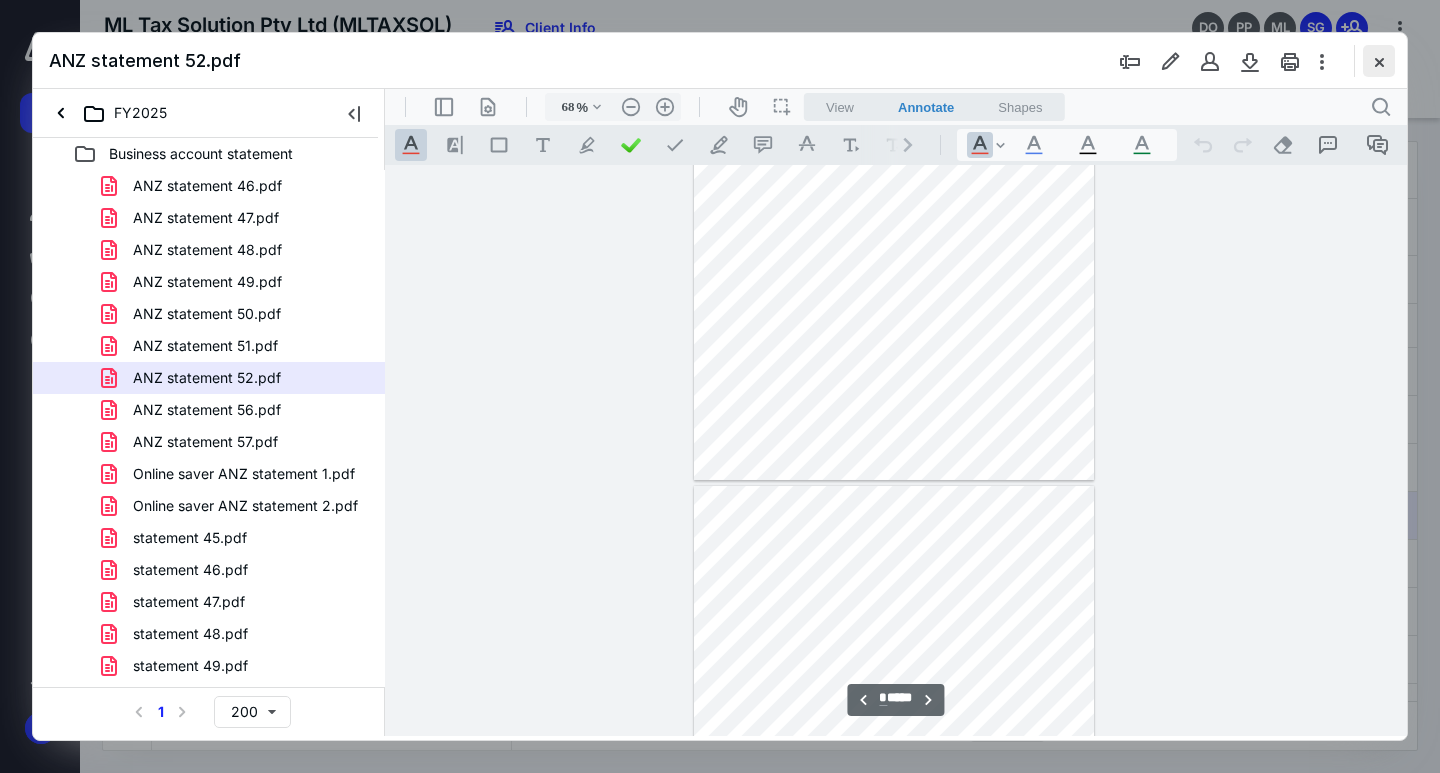 click at bounding box center [1379, 61] 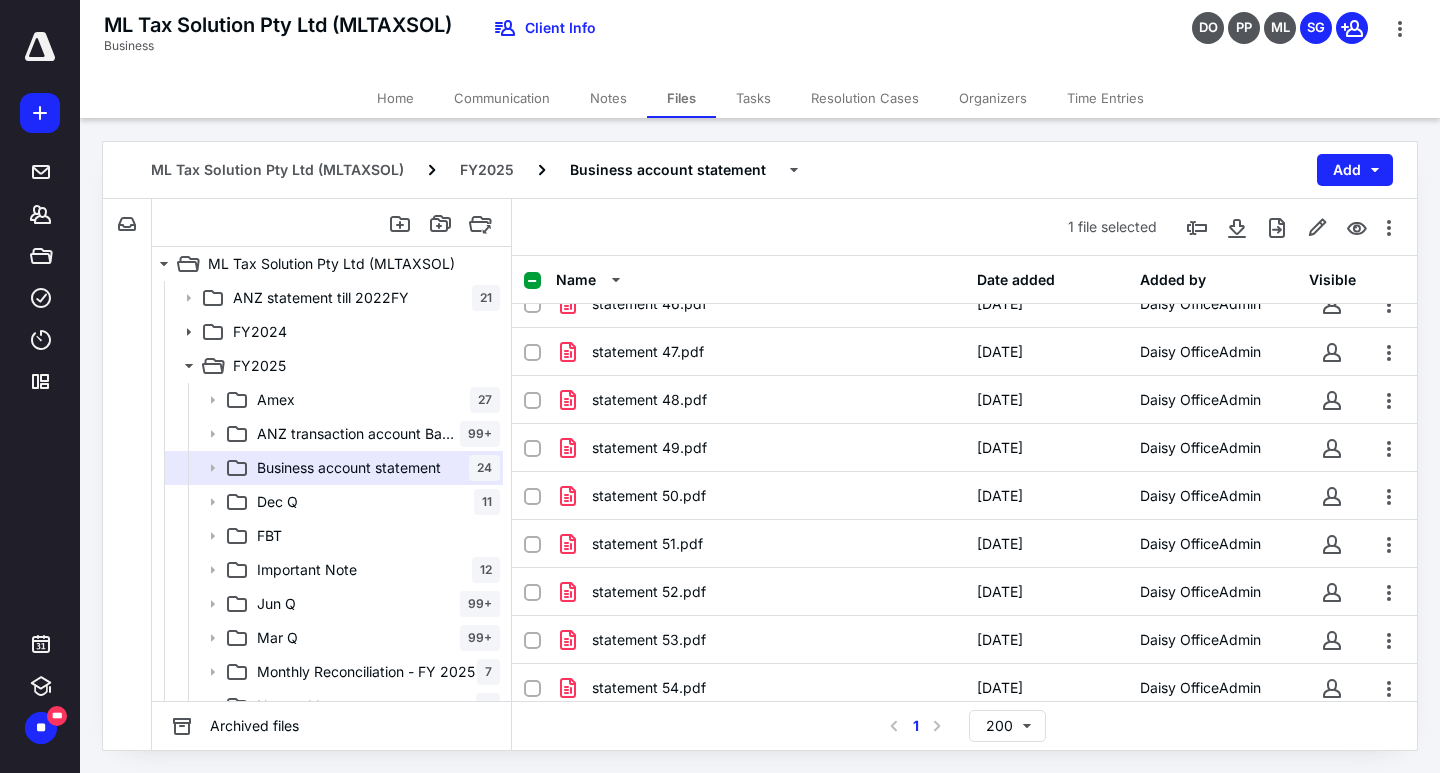 scroll, scrollTop: 700, scrollLeft: 0, axis: vertical 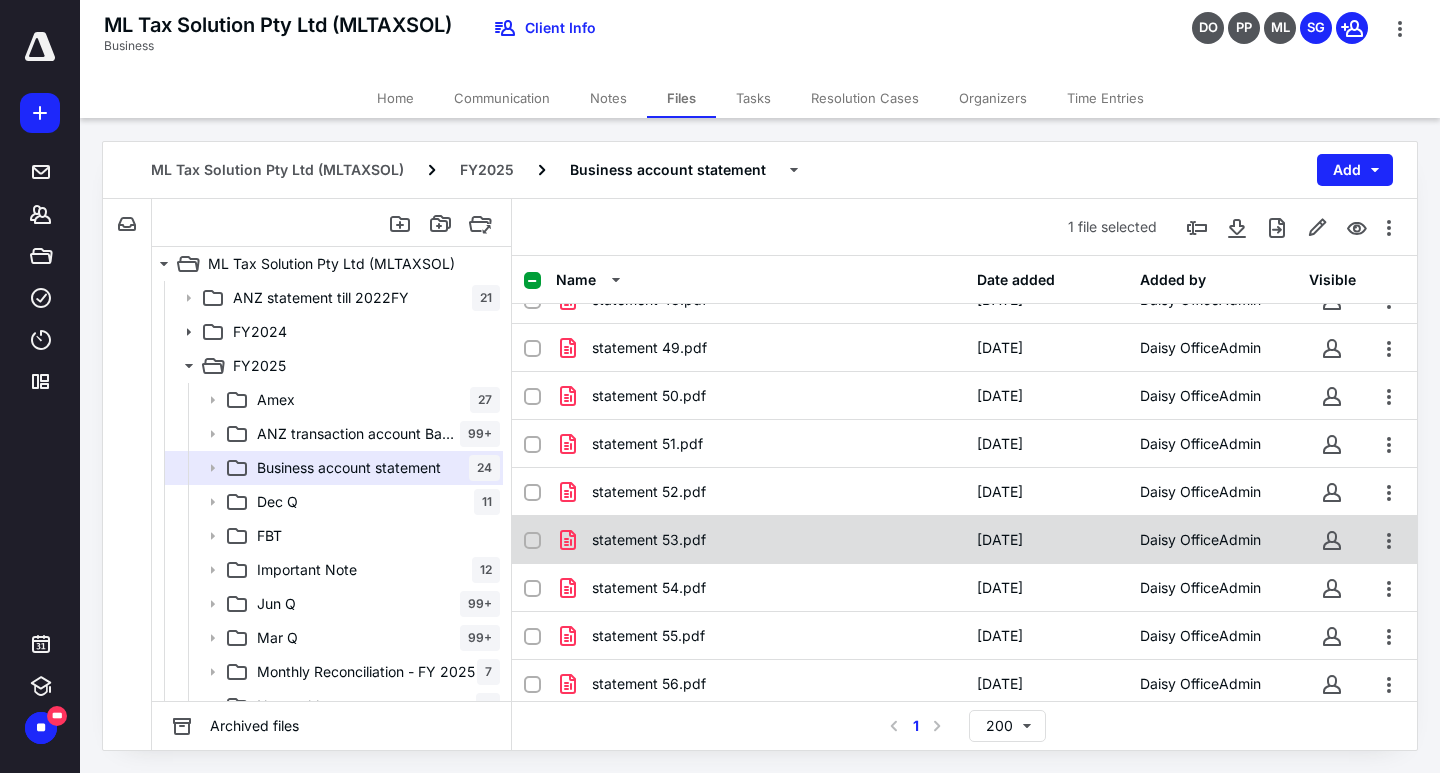 click on "statement 53.pdf" at bounding box center [760, 540] 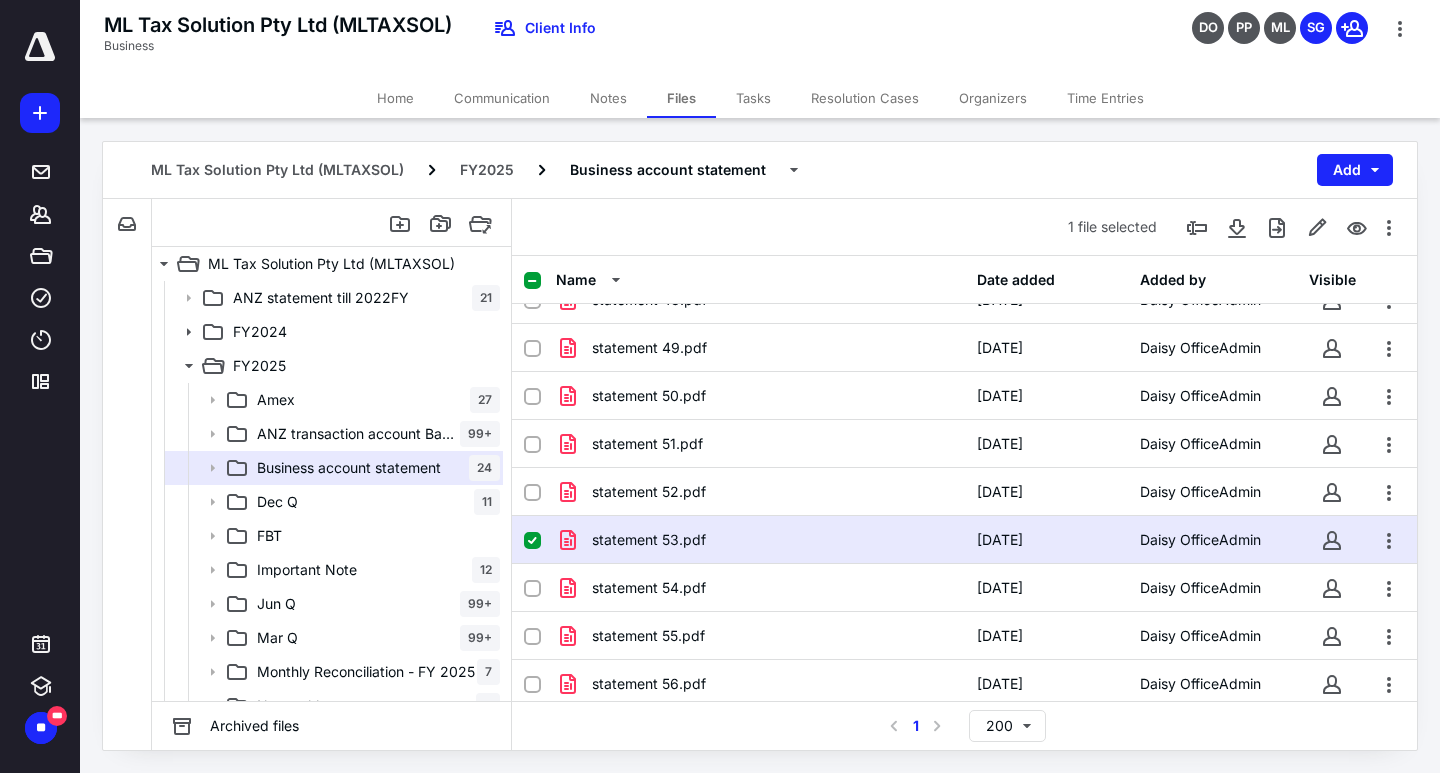 click on "statement 53.pdf" at bounding box center (760, 540) 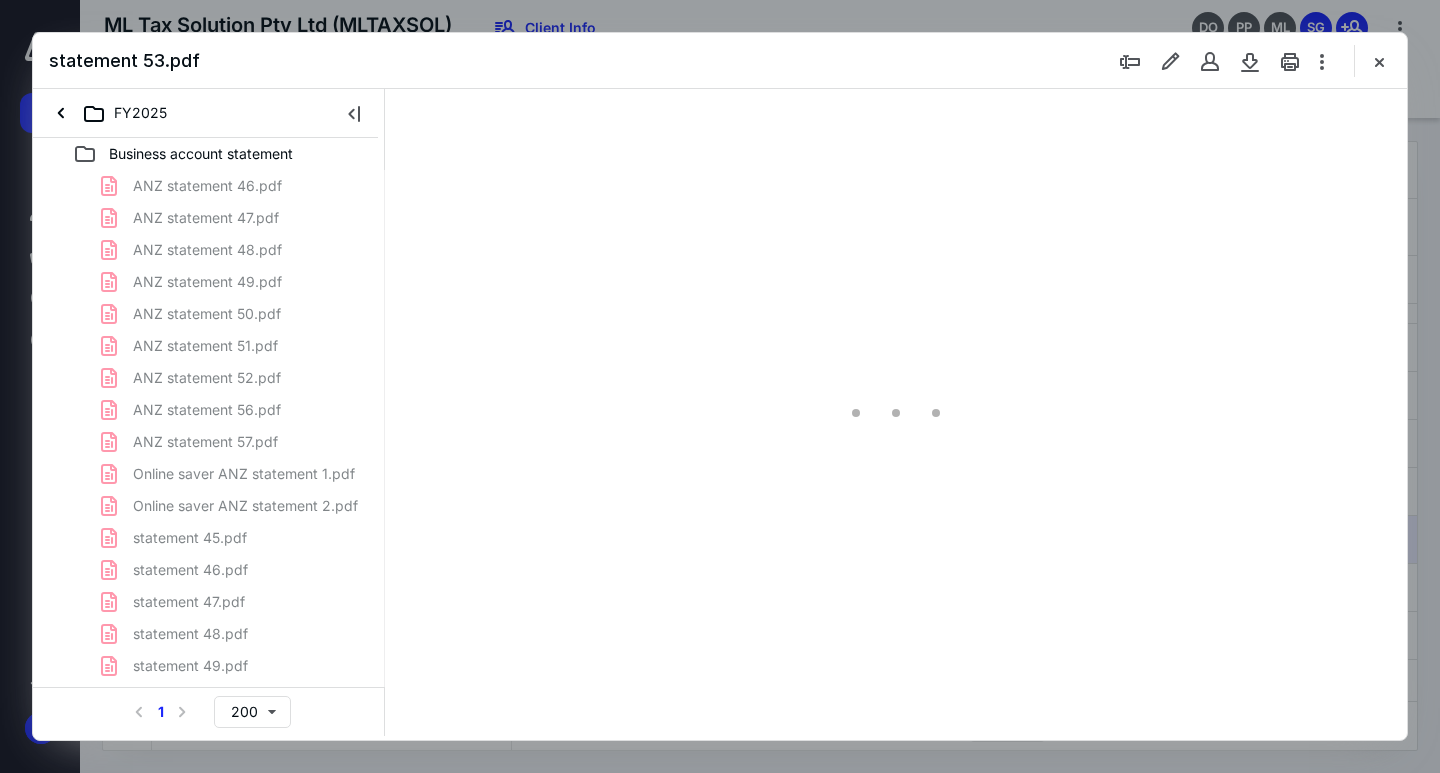 scroll, scrollTop: 0, scrollLeft: 0, axis: both 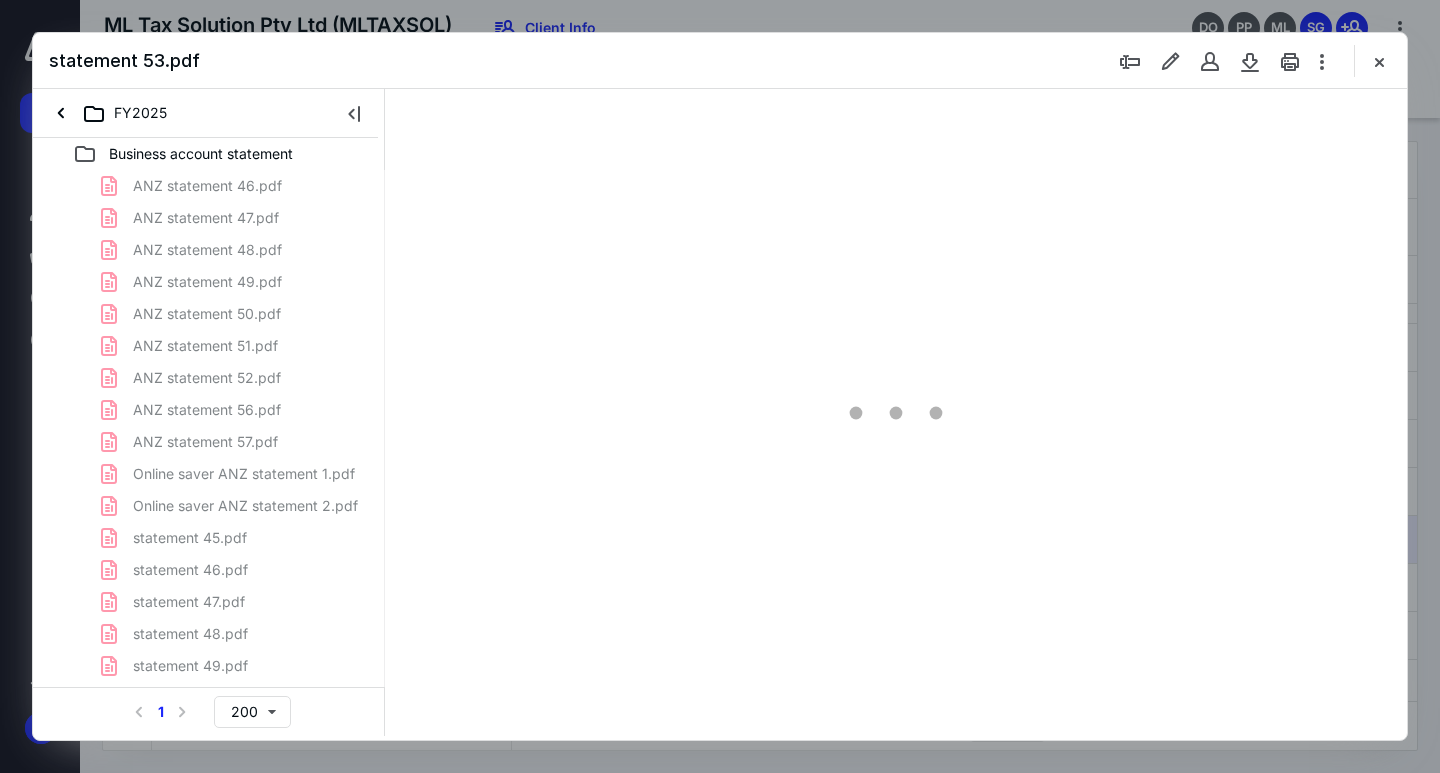 type on "72" 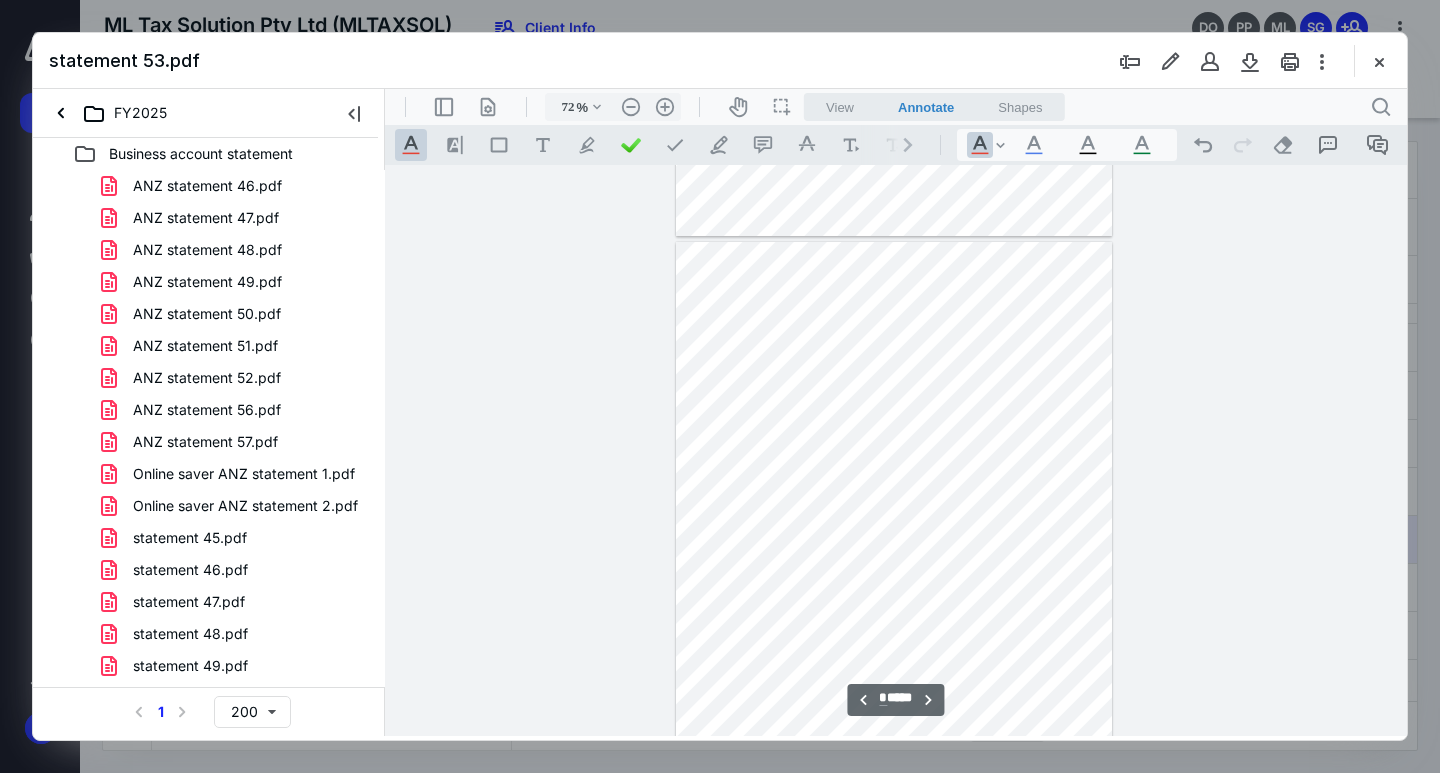 scroll, scrollTop: 4479, scrollLeft: 0, axis: vertical 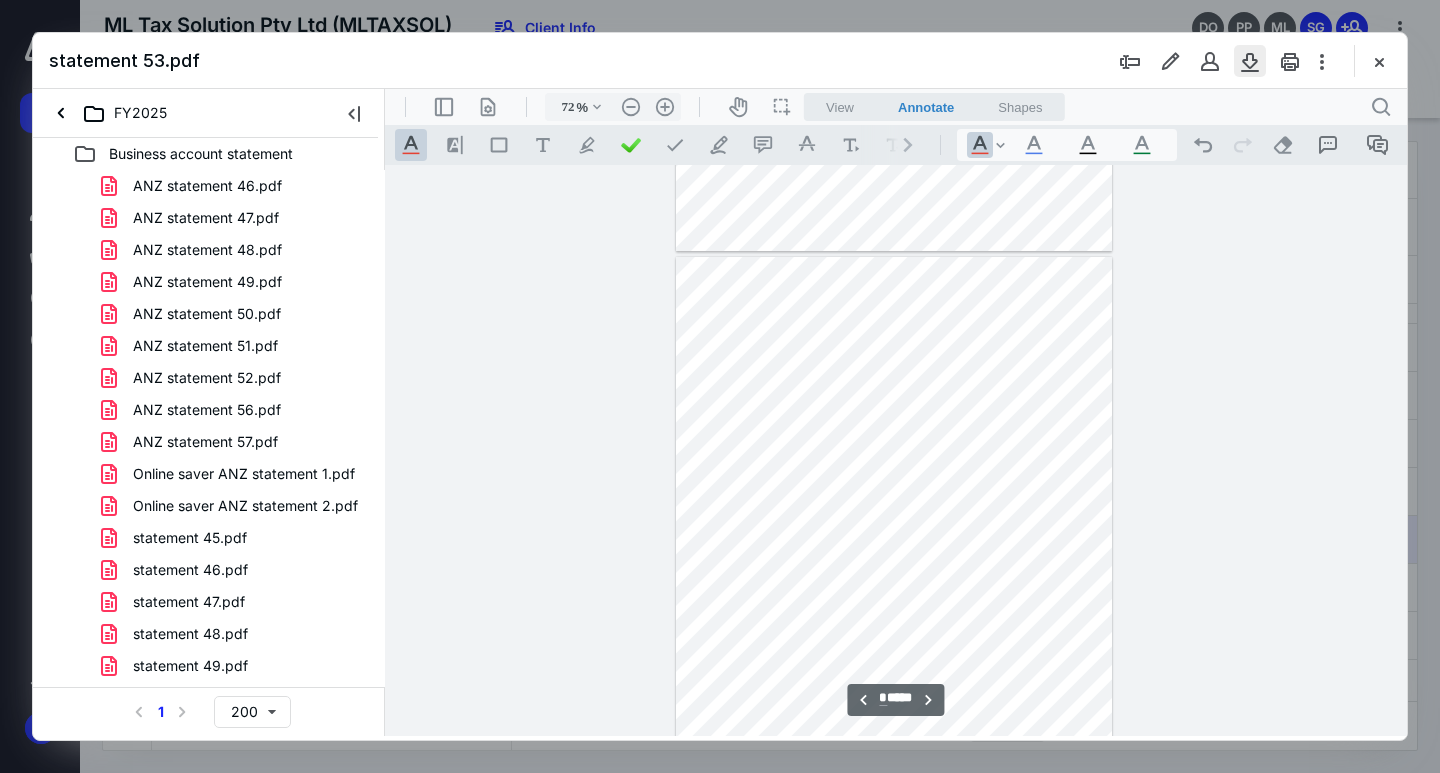 click at bounding box center (1250, 61) 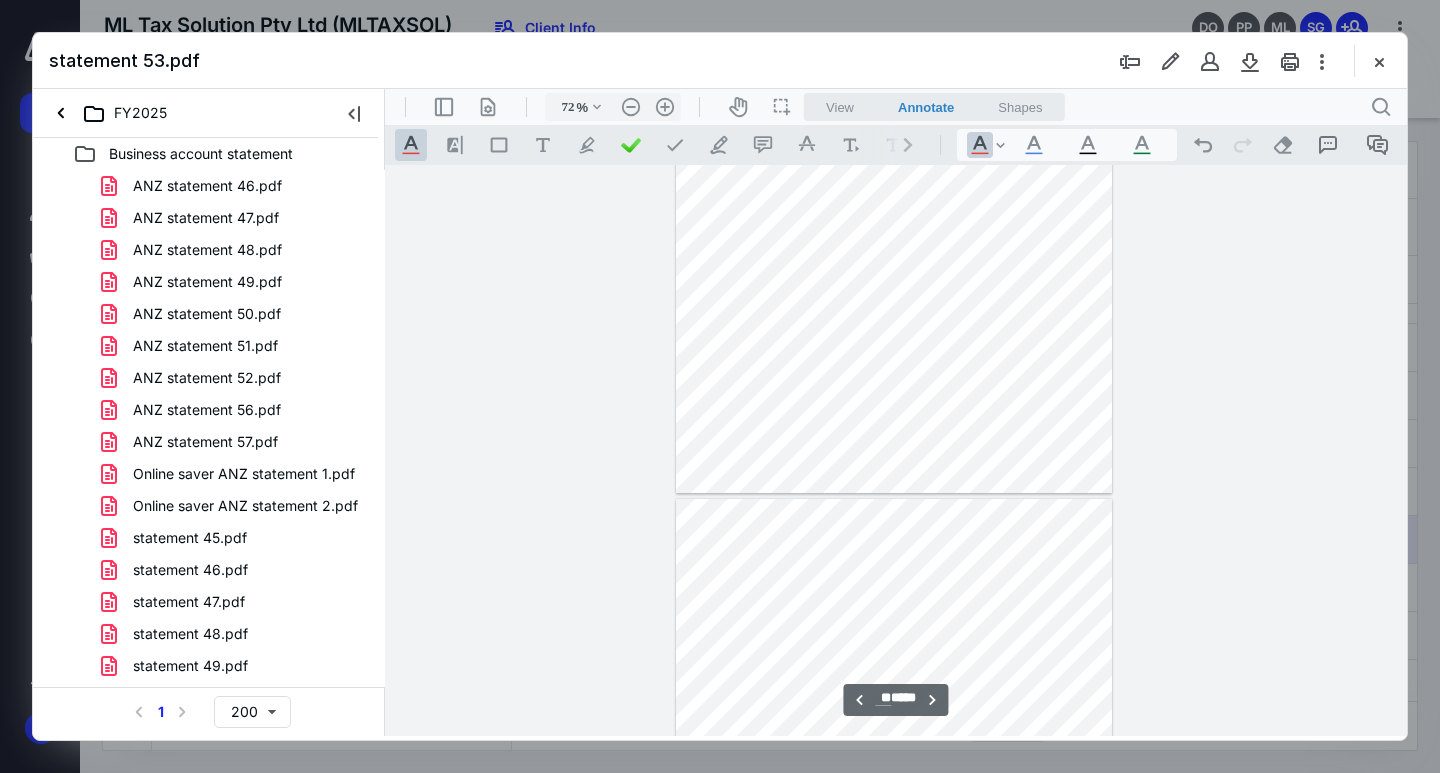 type on "**" 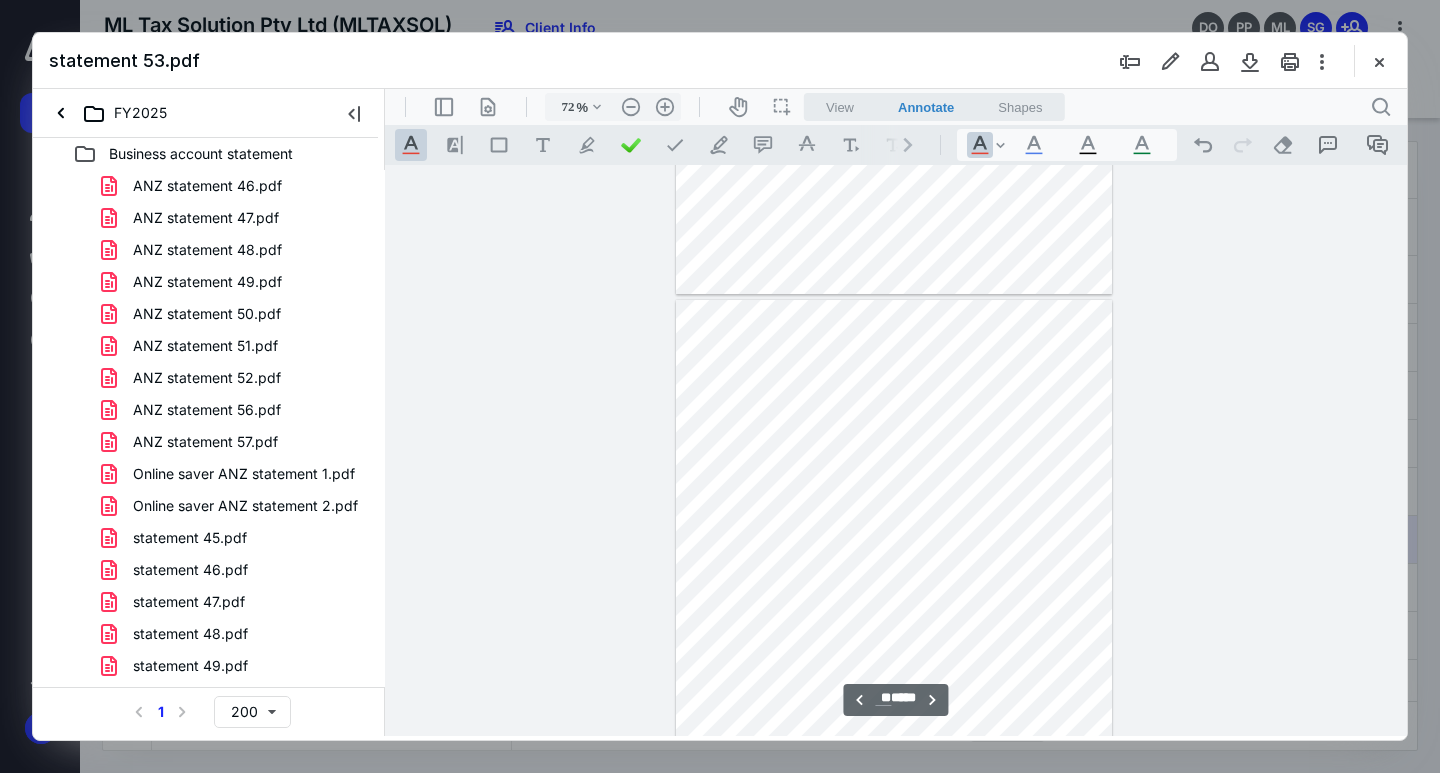 scroll, scrollTop: 5579, scrollLeft: 0, axis: vertical 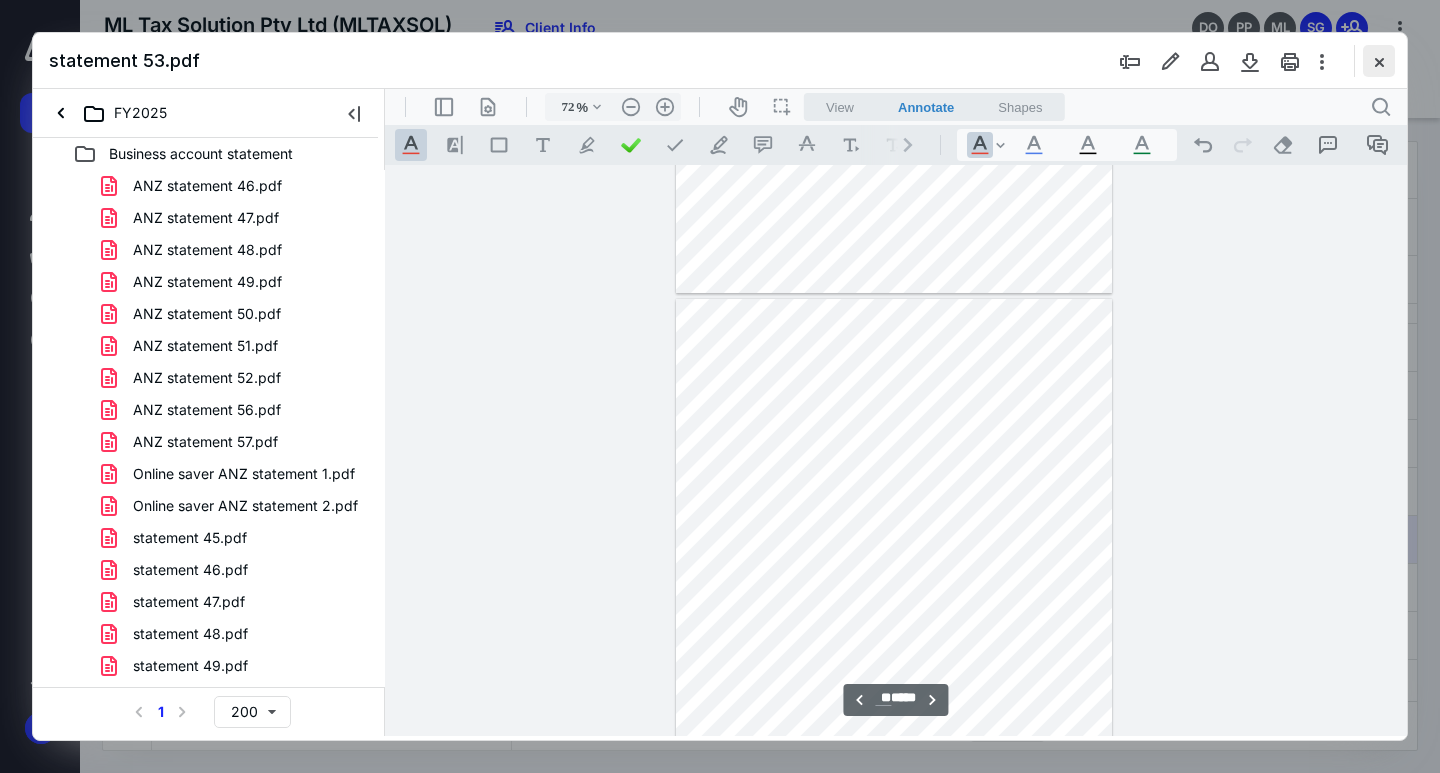 click at bounding box center (1379, 61) 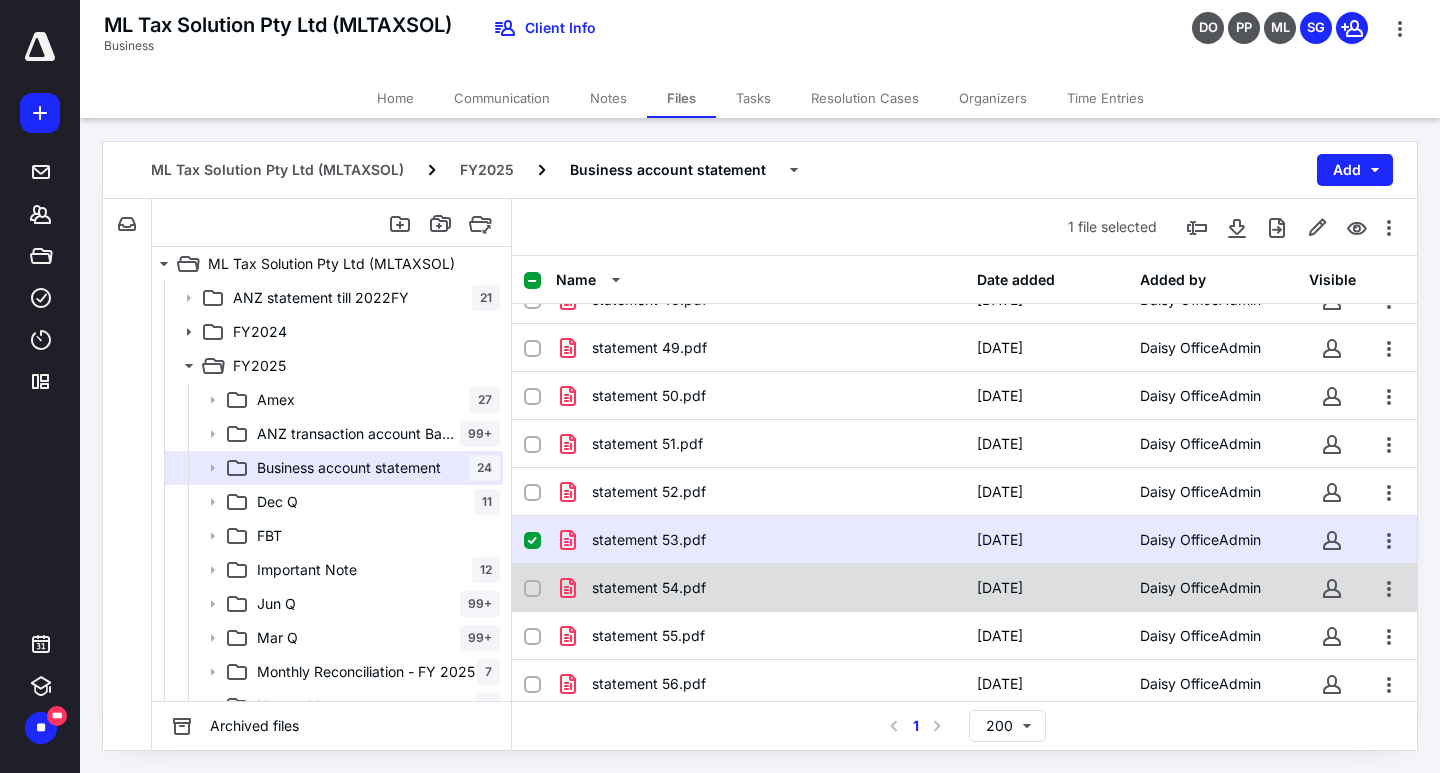 click on "statement 54.pdf" at bounding box center (760, 588) 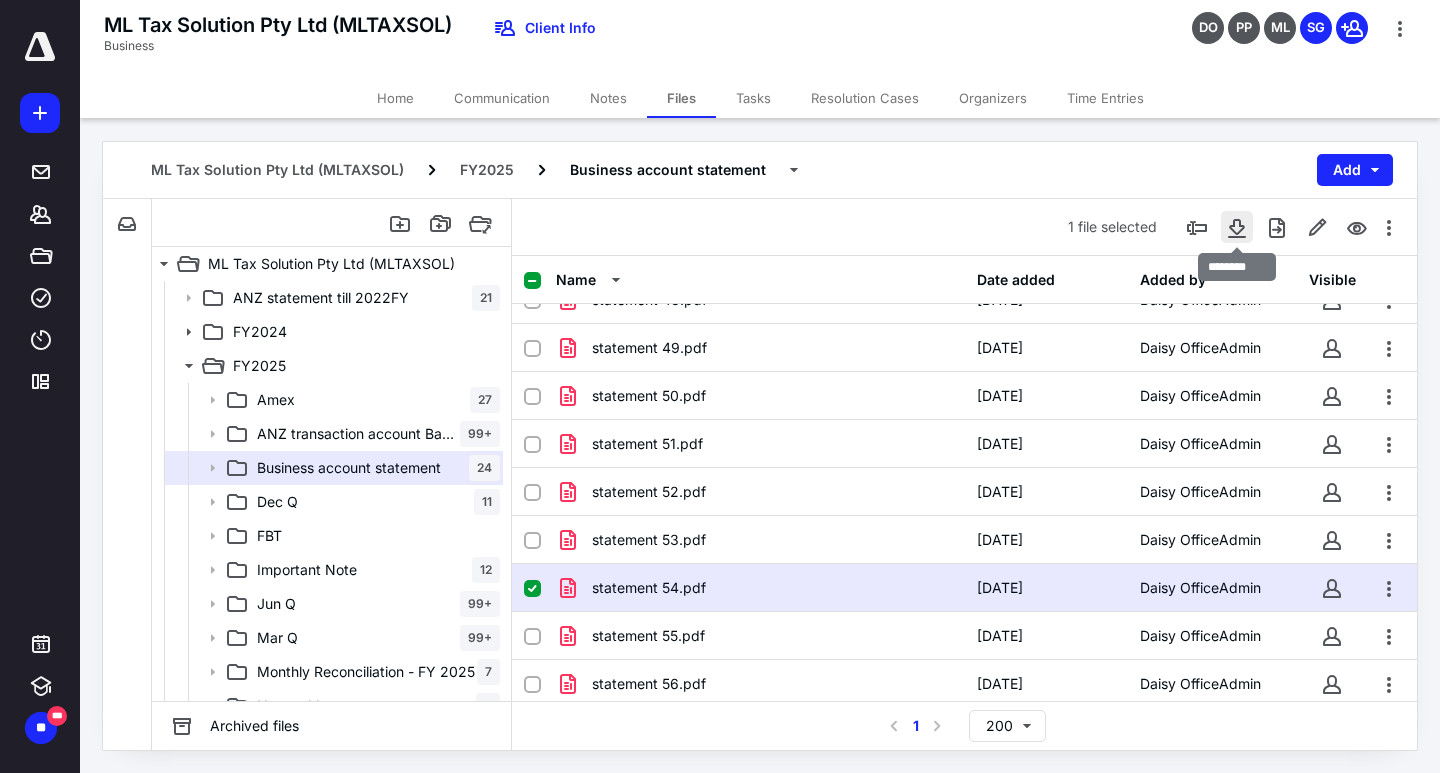click at bounding box center (1237, 227) 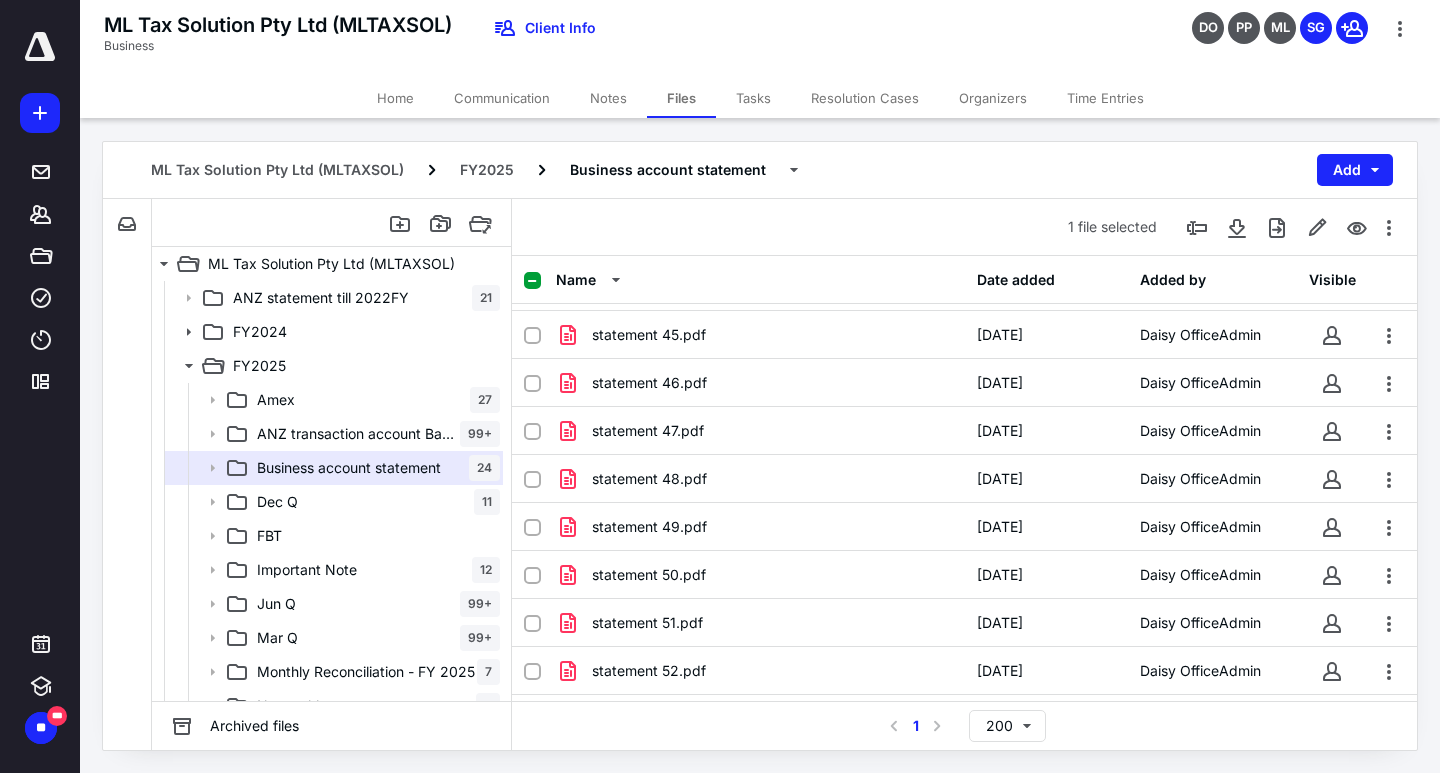 scroll, scrollTop: 200, scrollLeft: 0, axis: vertical 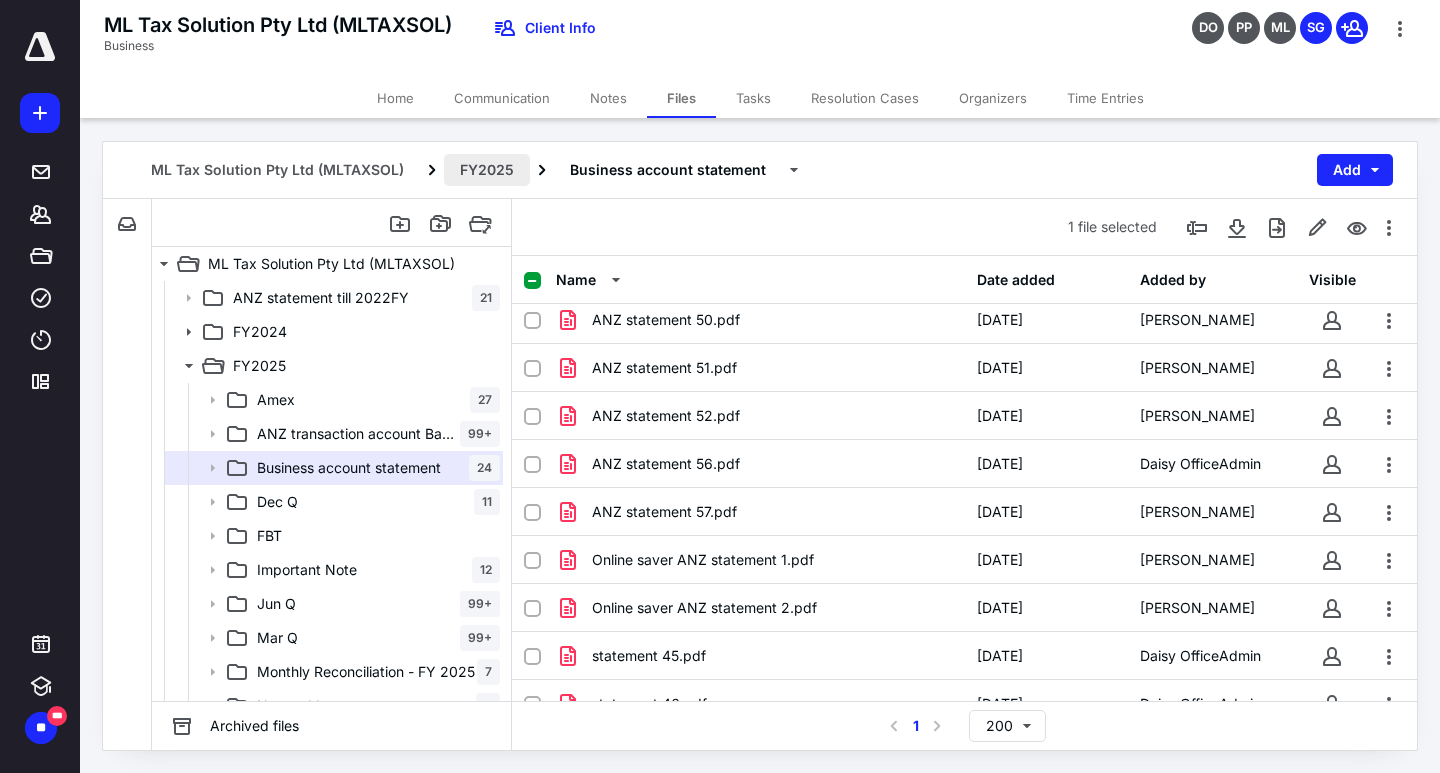 click on "FY2025" at bounding box center (487, 170) 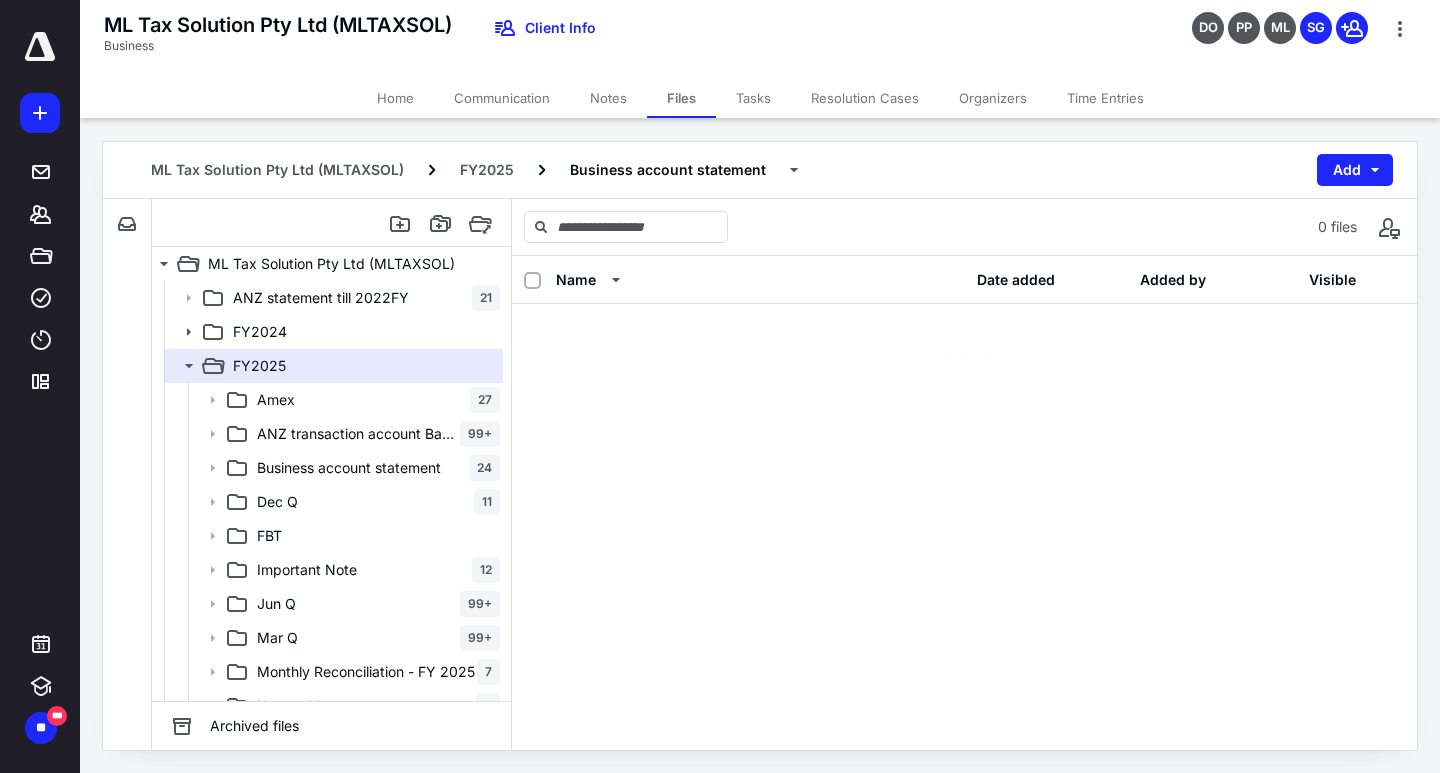 scroll, scrollTop: 0, scrollLeft: 0, axis: both 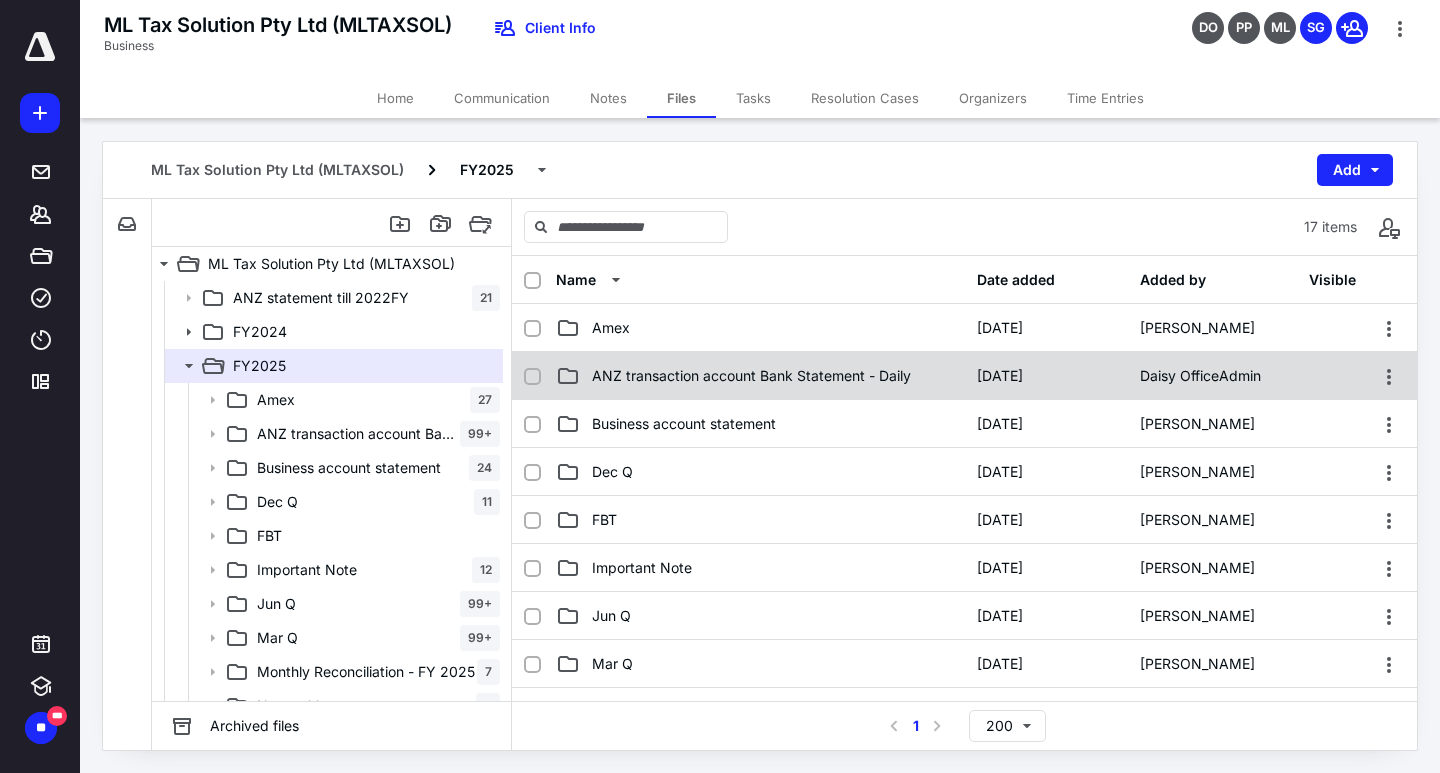 click on "ANZ transaction account Bank Statement - Daily" at bounding box center [751, 376] 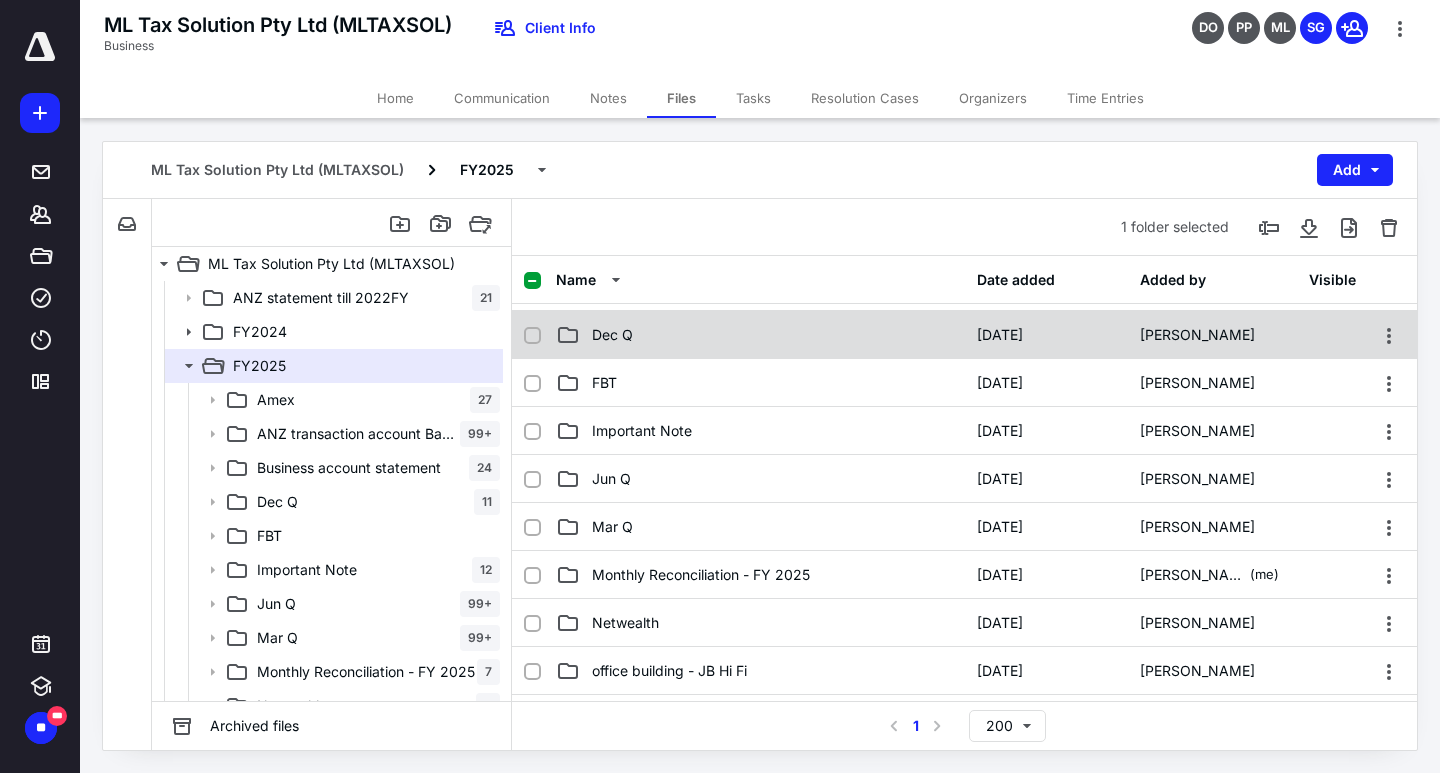 scroll, scrollTop: 200, scrollLeft: 0, axis: vertical 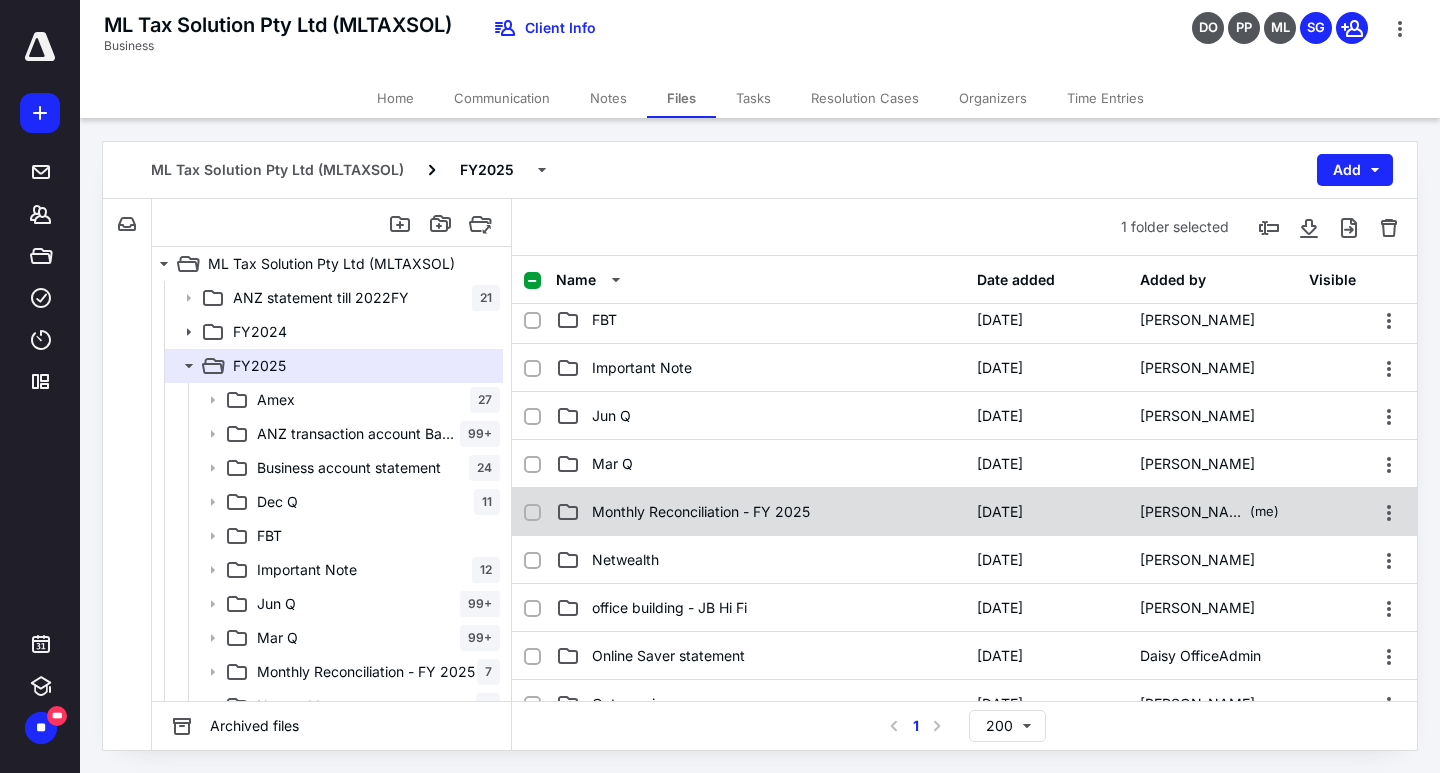 click on "Monthly Reconciliation - FY 2025" at bounding box center (701, 512) 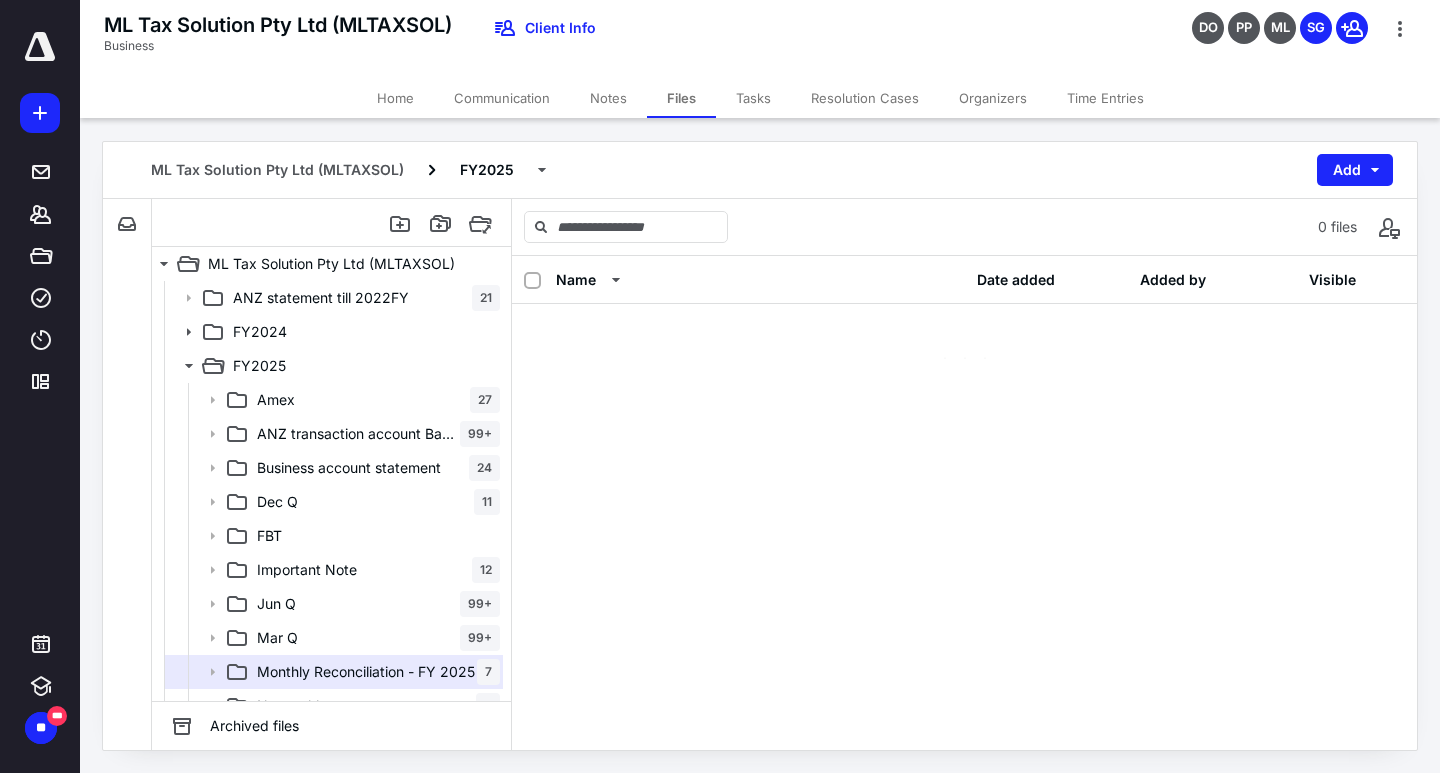 scroll, scrollTop: 0, scrollLeft: 0, axis: both 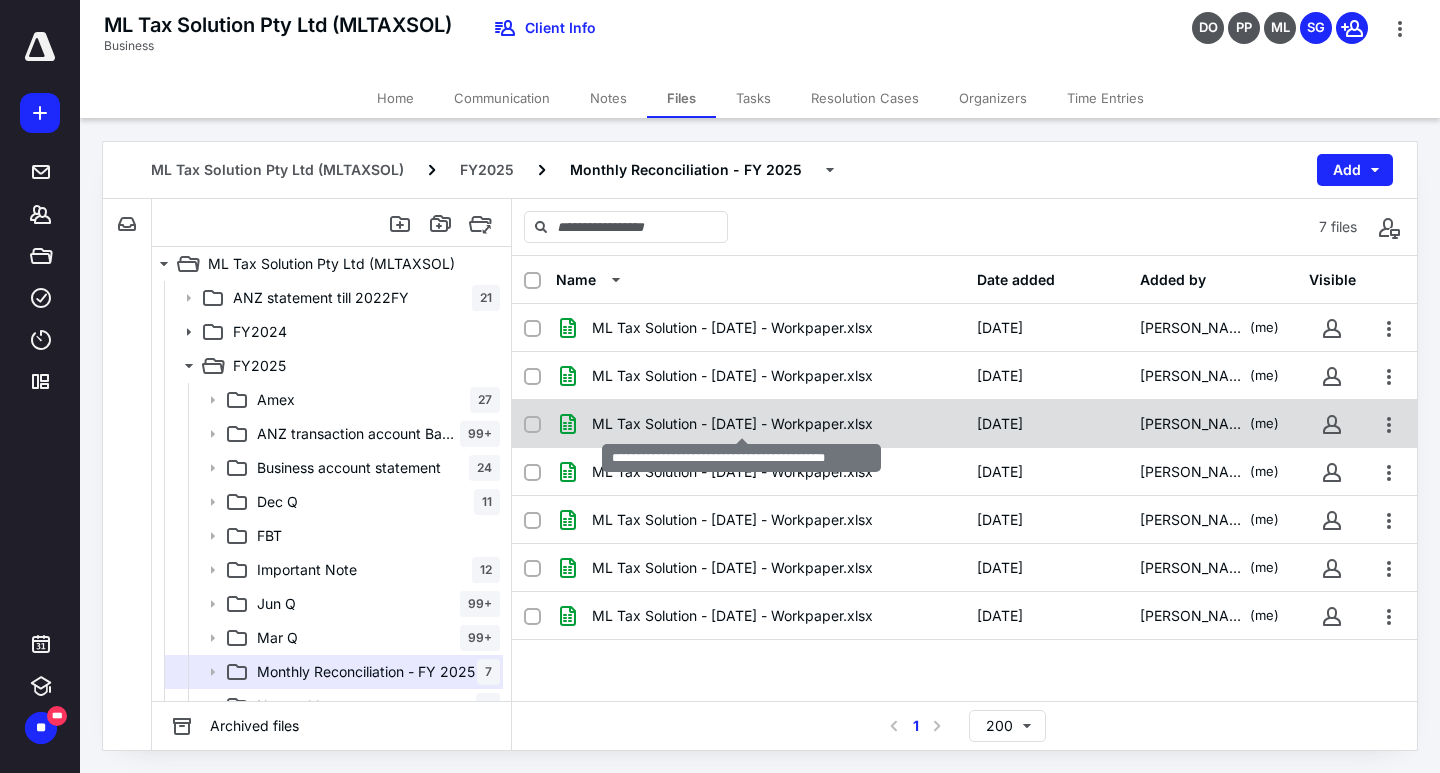 click on "ML Tax Solution - [DATE] - Workpaper.xlsx" at bounding box center [732, 424] 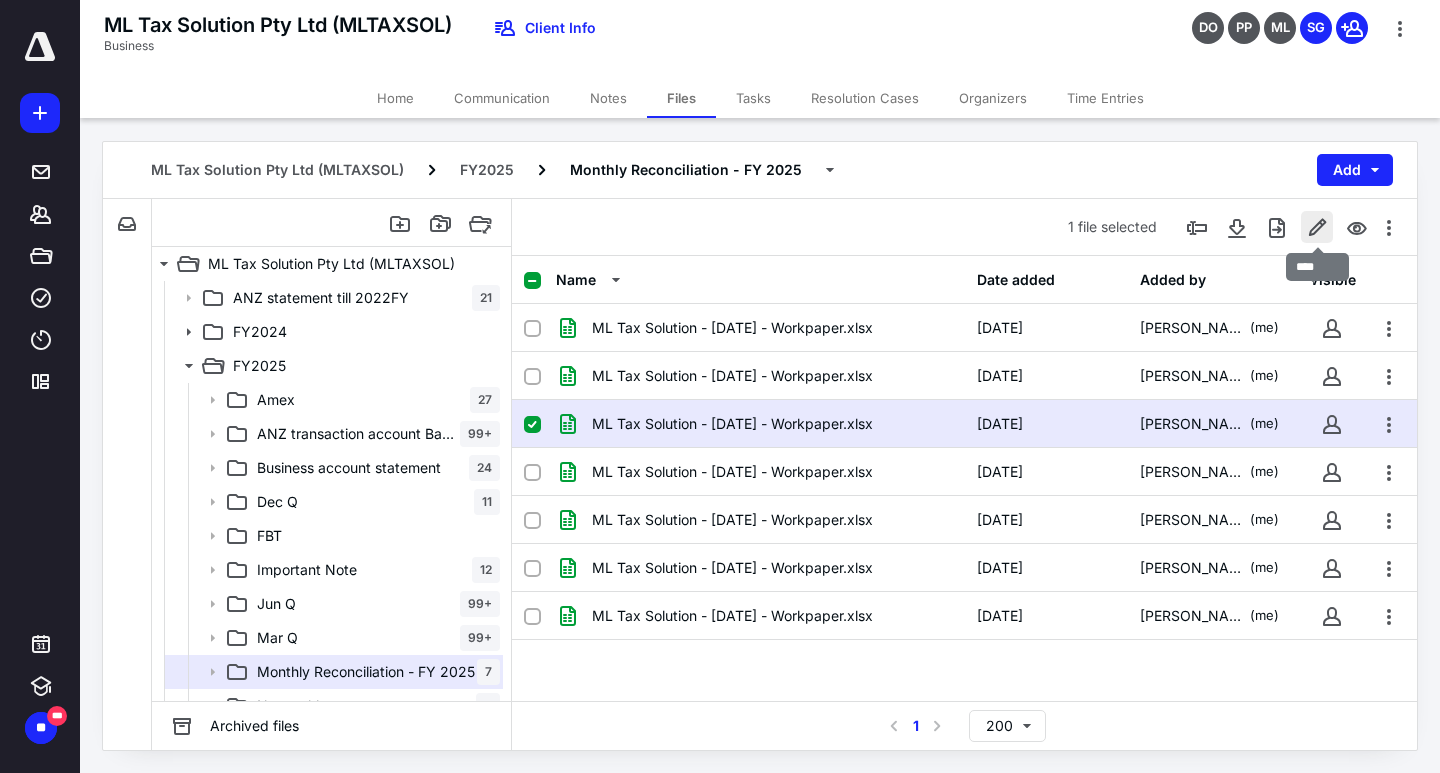 click at bounding box center [1317, 227] 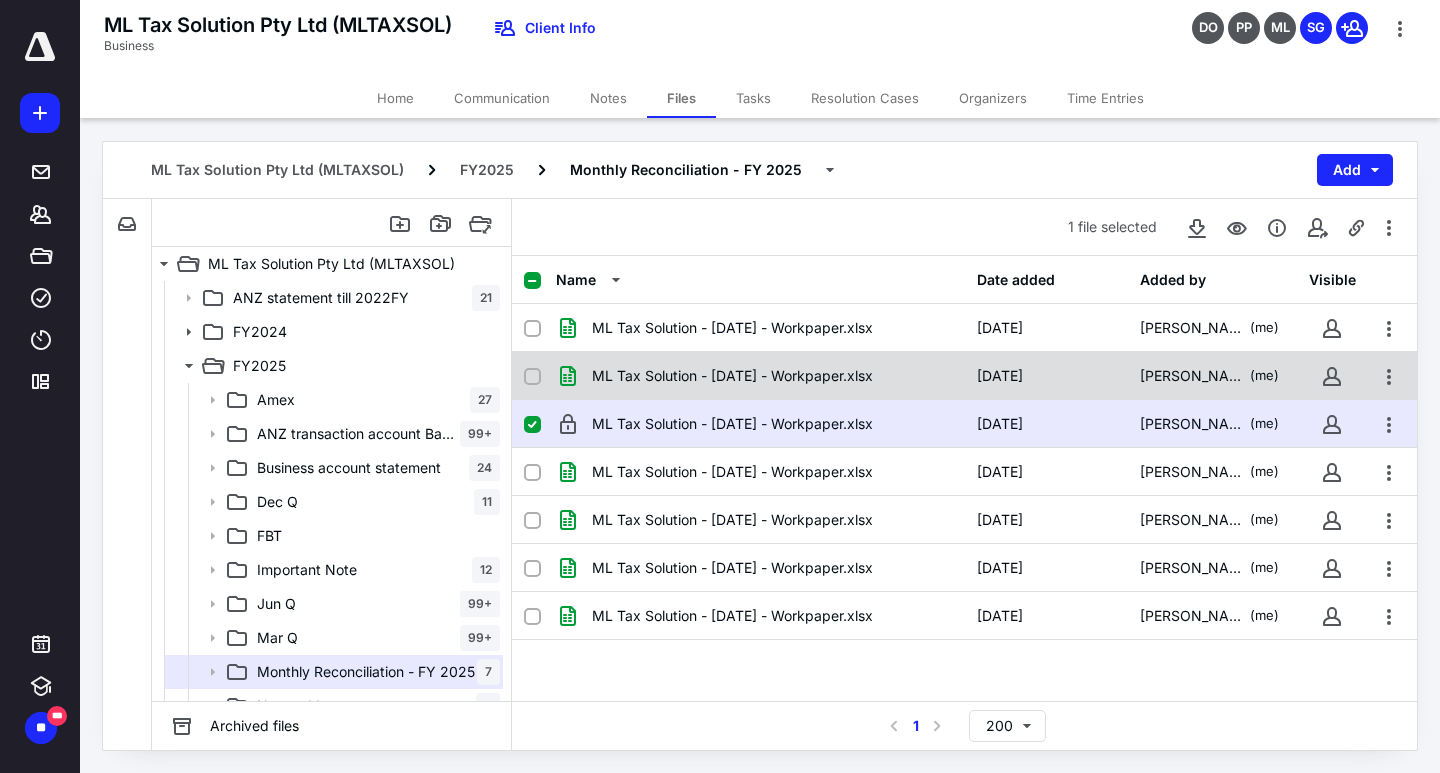 click on "ML Tax Solution - [DATE] - Workpaper.xlsx" at bounding box center [732, 376] 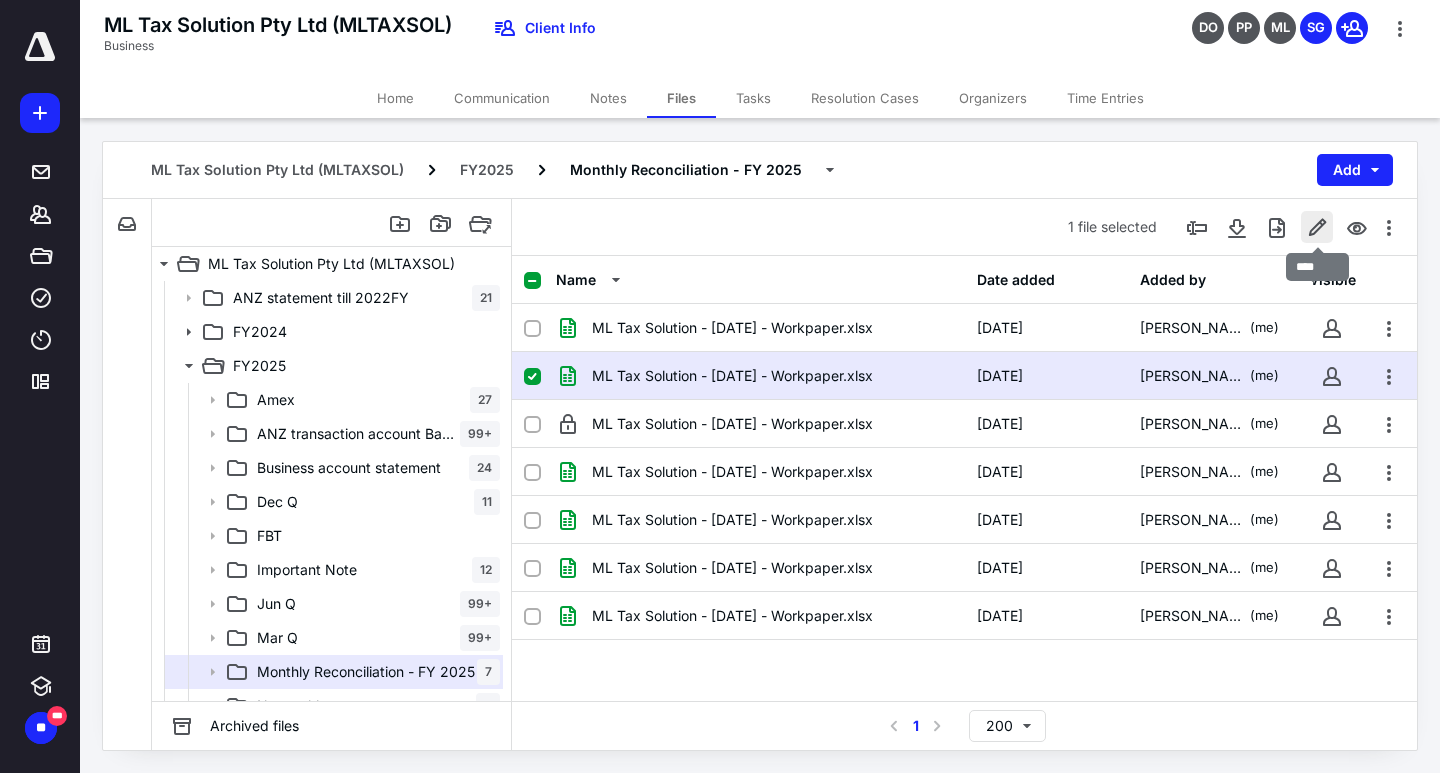 click at bounding box center [1317, 227] 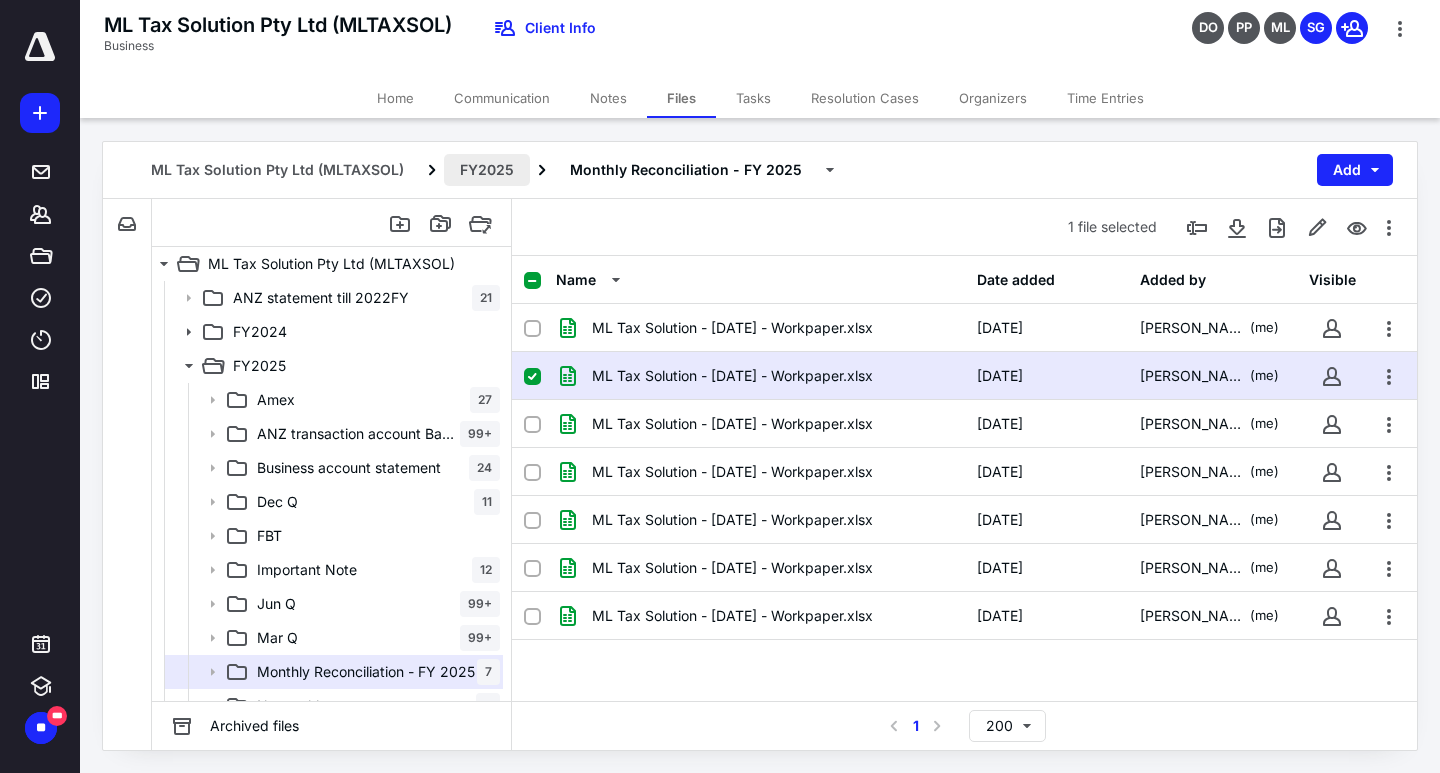 click on "FY2025" at bounding box center (487, 170) 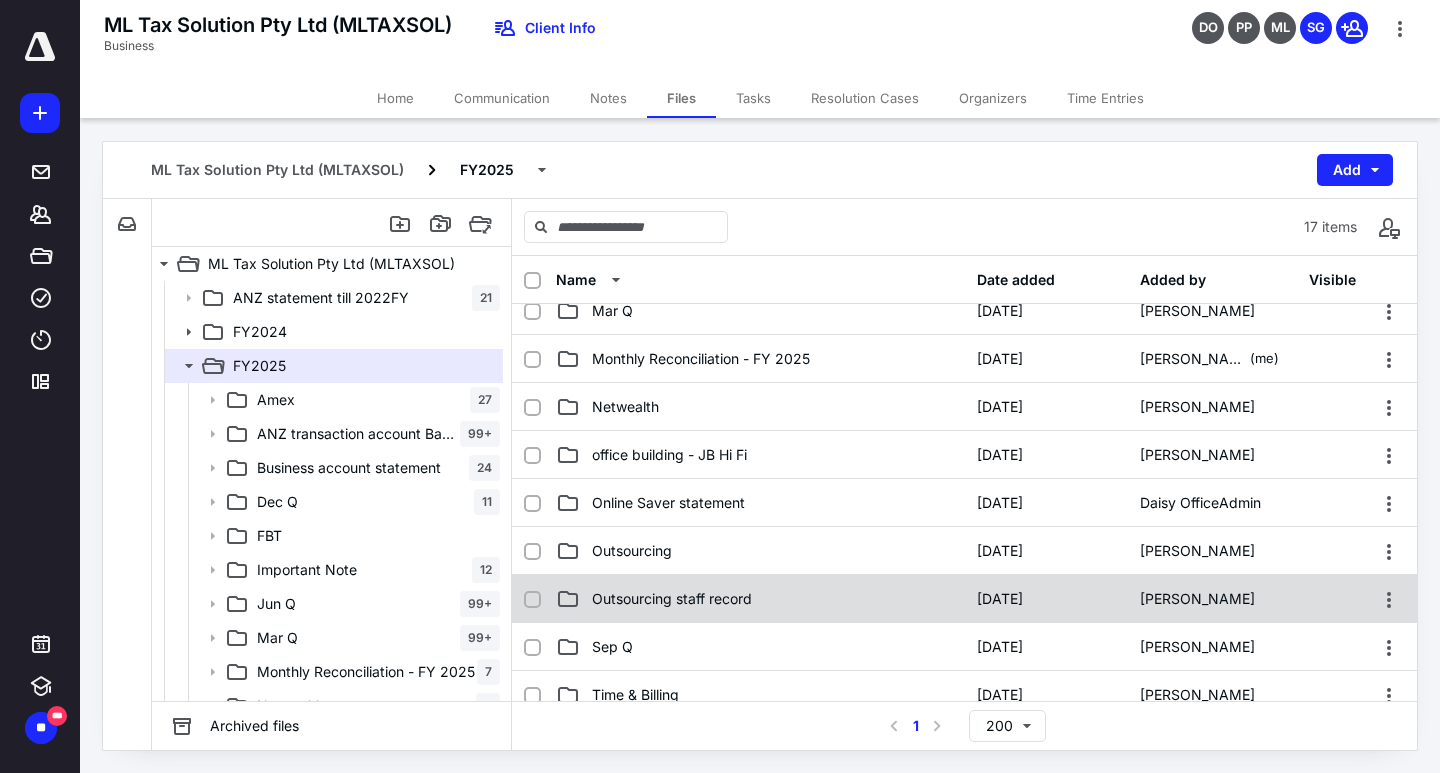 scroll, scrollTop: 500, scrollLeft: 0, axis: vertical 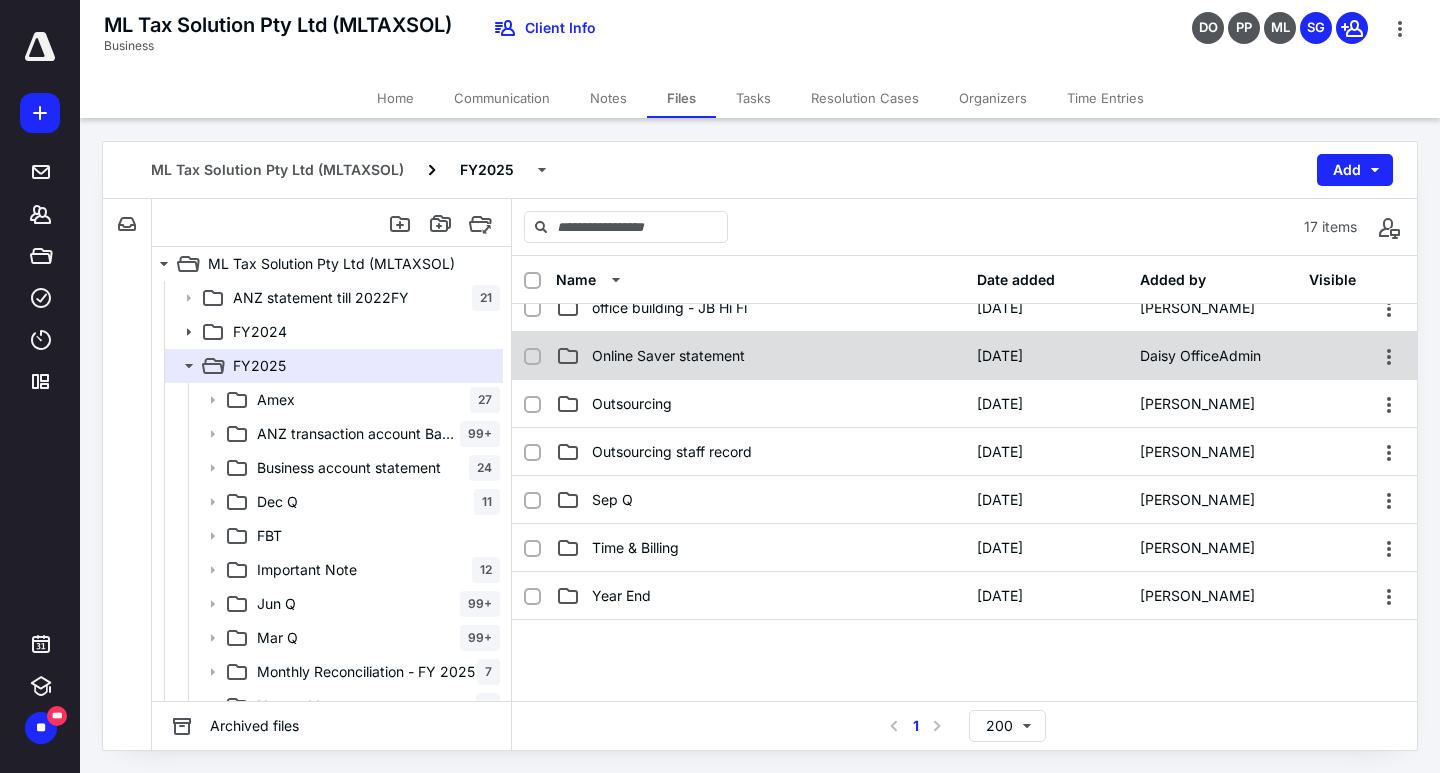 click on "Online Saver statement" at bounding box center (668, 356) 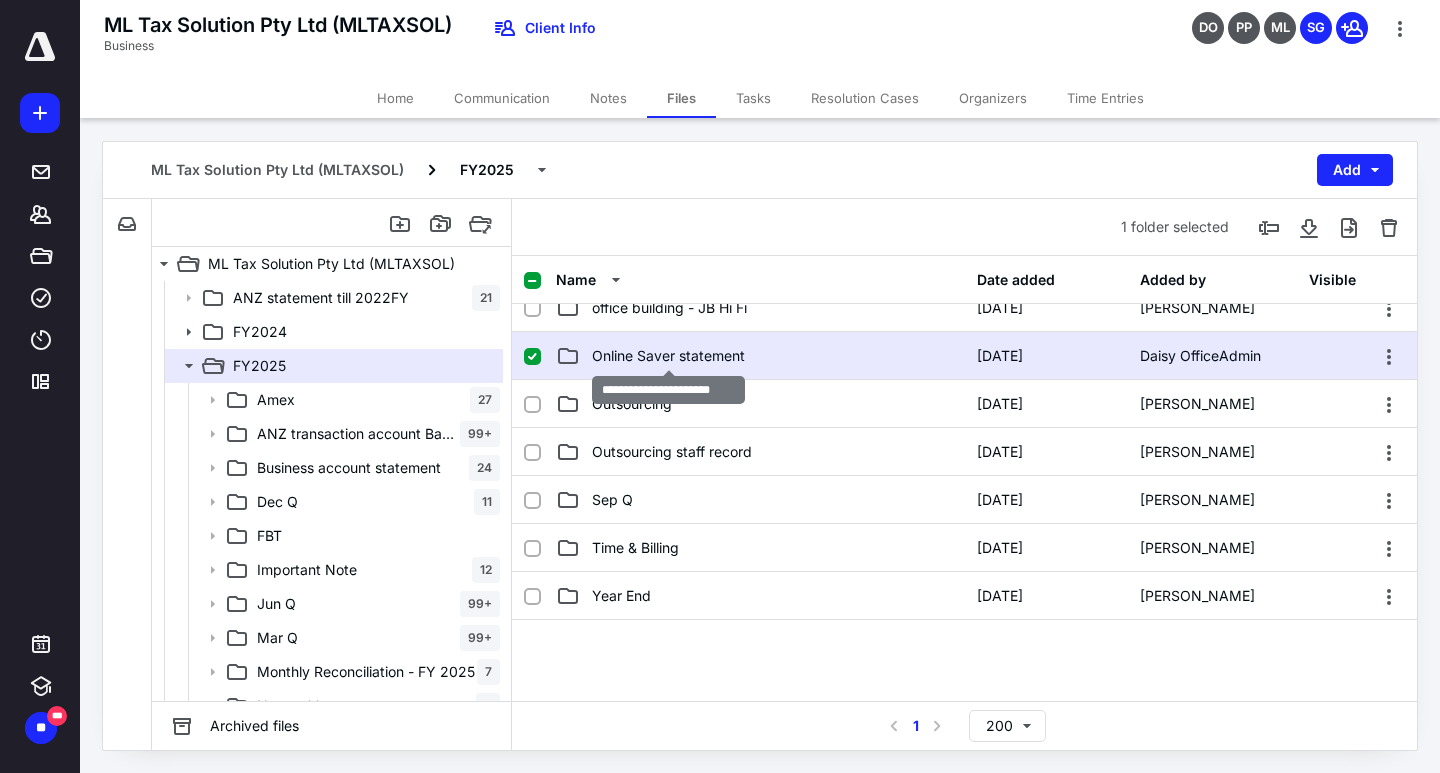 click on "Online Saver statement" at bounding box center [668, 356] 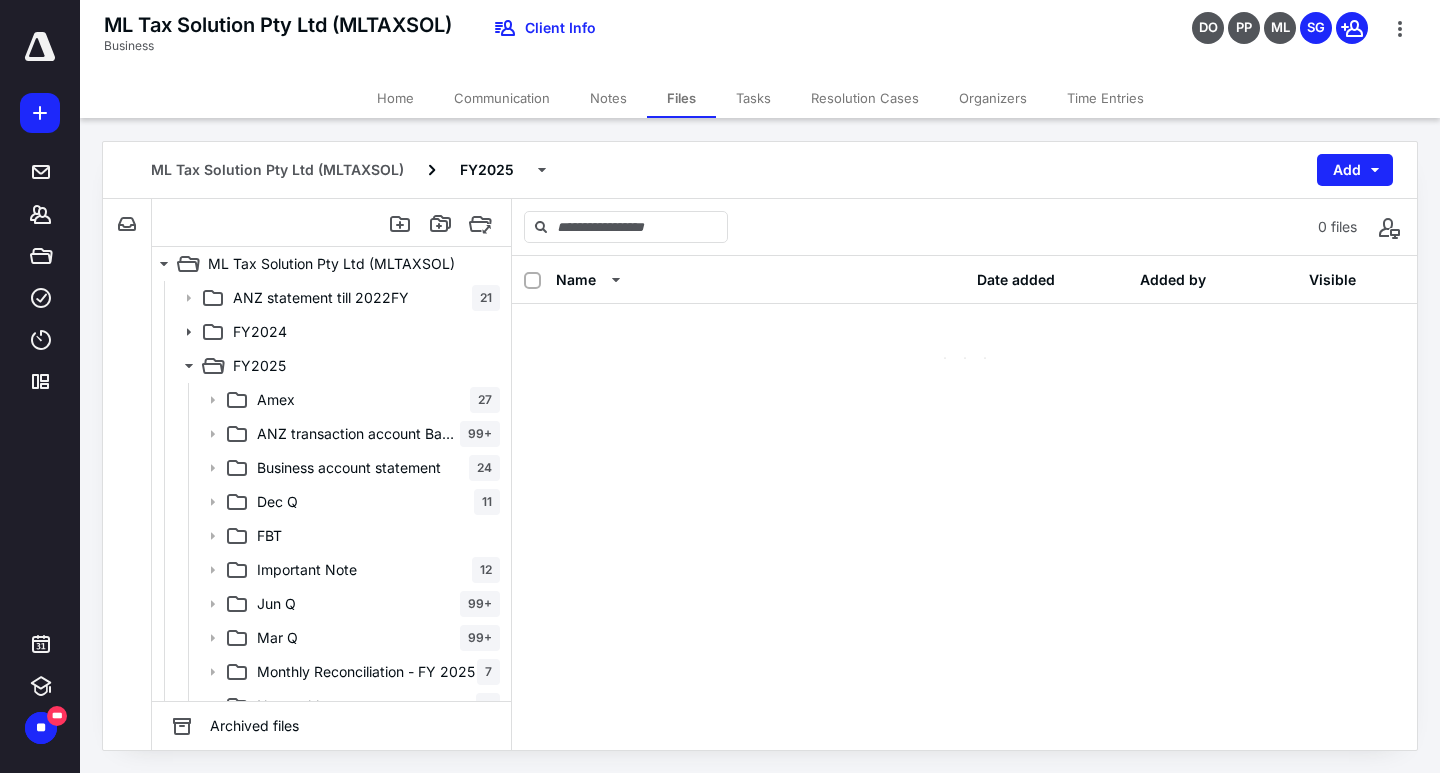 scroll, scrollTop: 0, scrollLeft: 0, axis: both 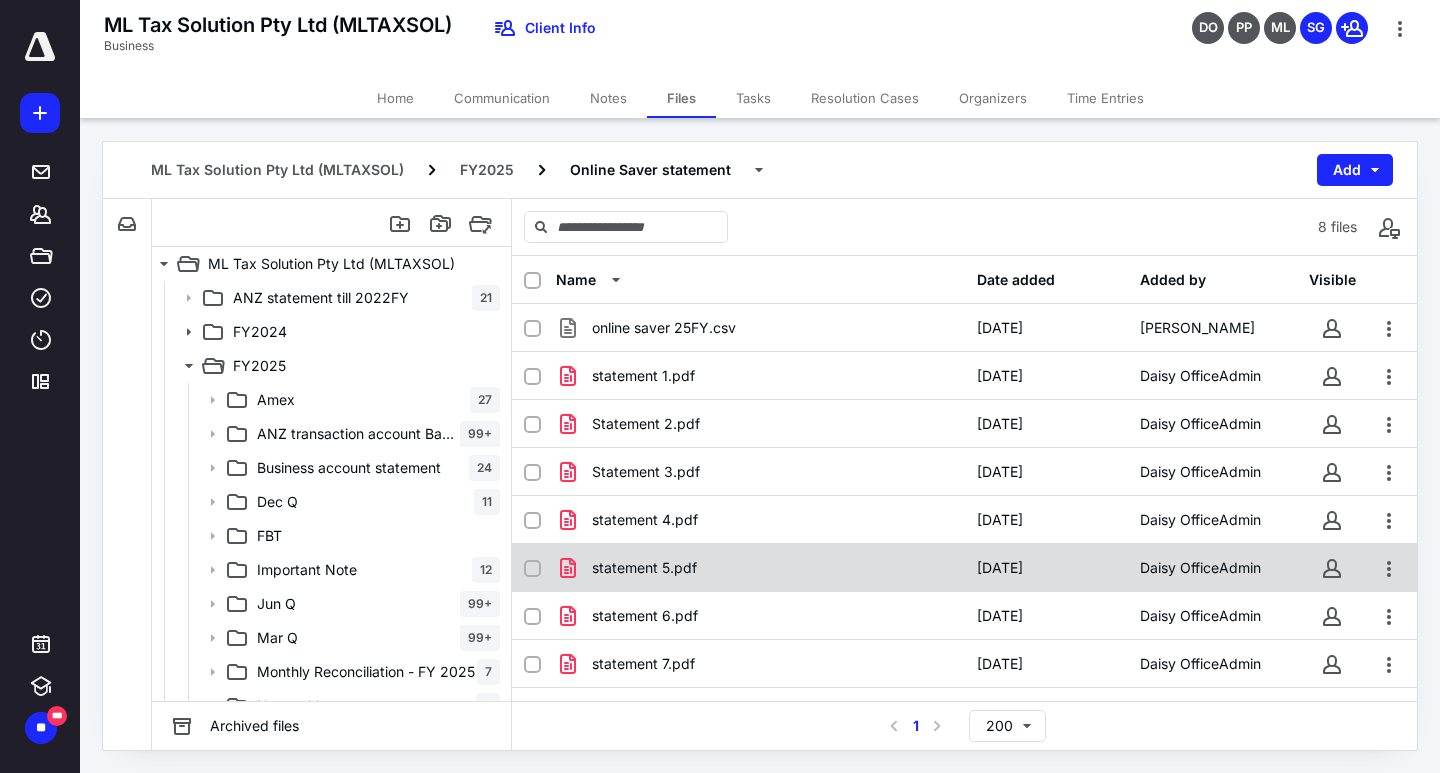 click on "statement 5.pdf" at bounding box center (760, 568) 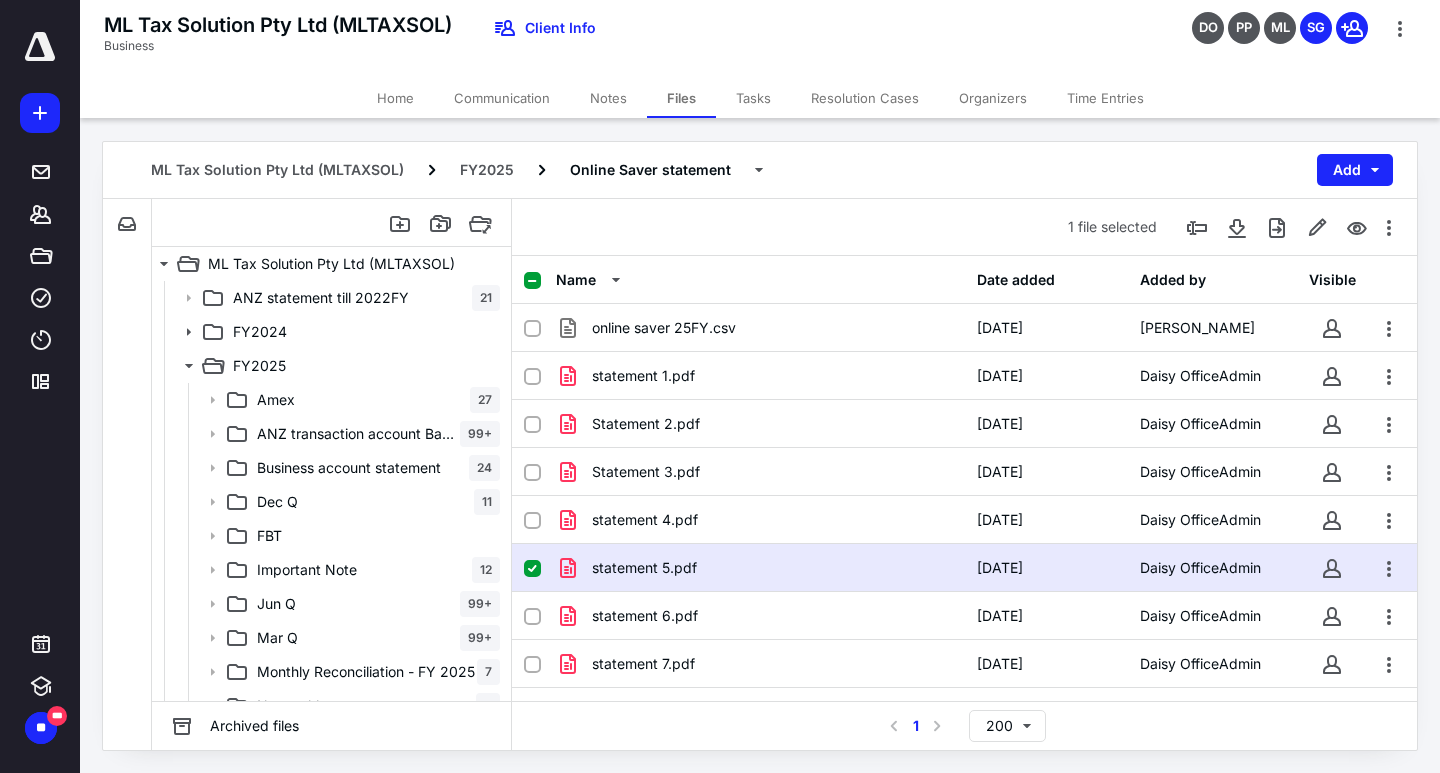 click on "statement 5.pdf" at bounding box center [760, 568] 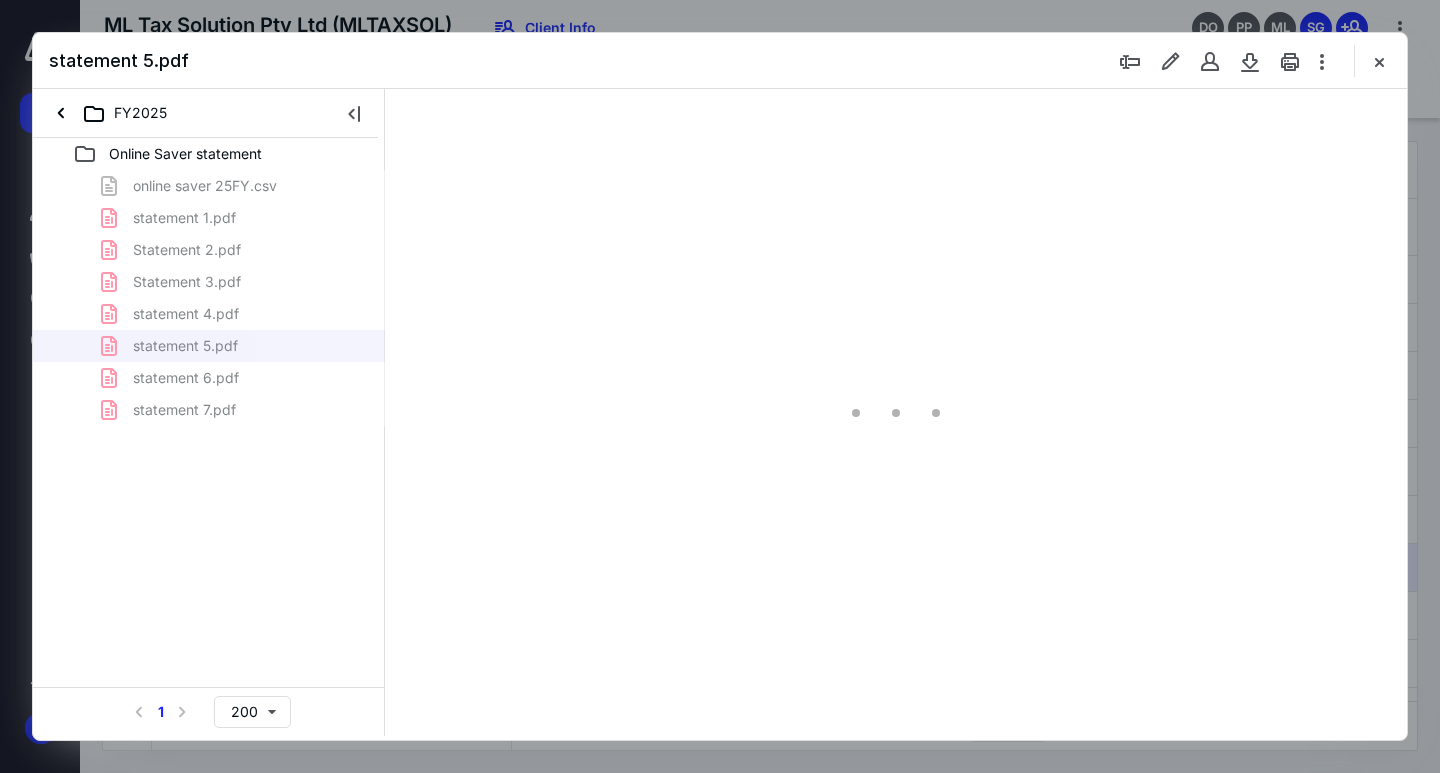 scroll, scrollTop: 0, scrollLeft: 0, axis: both 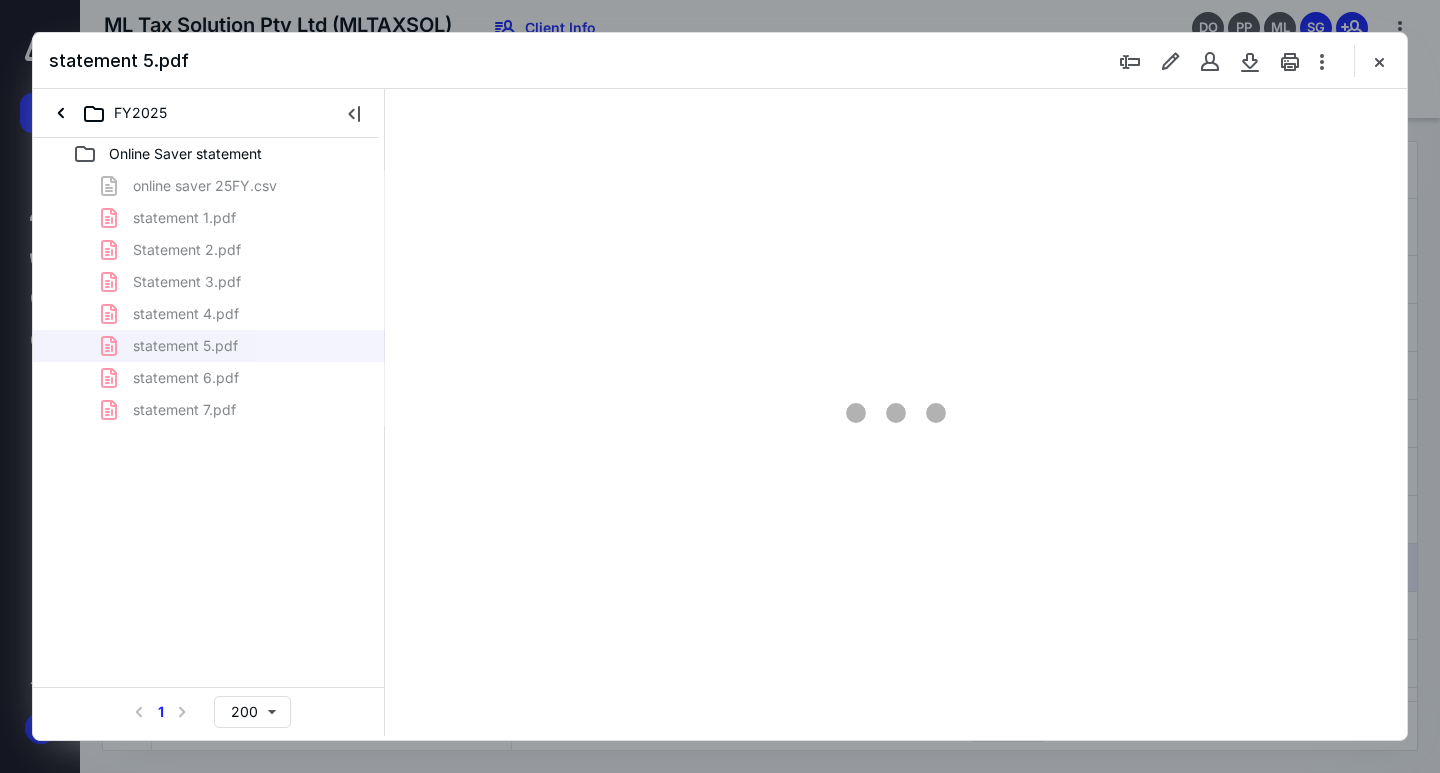 type on "72" 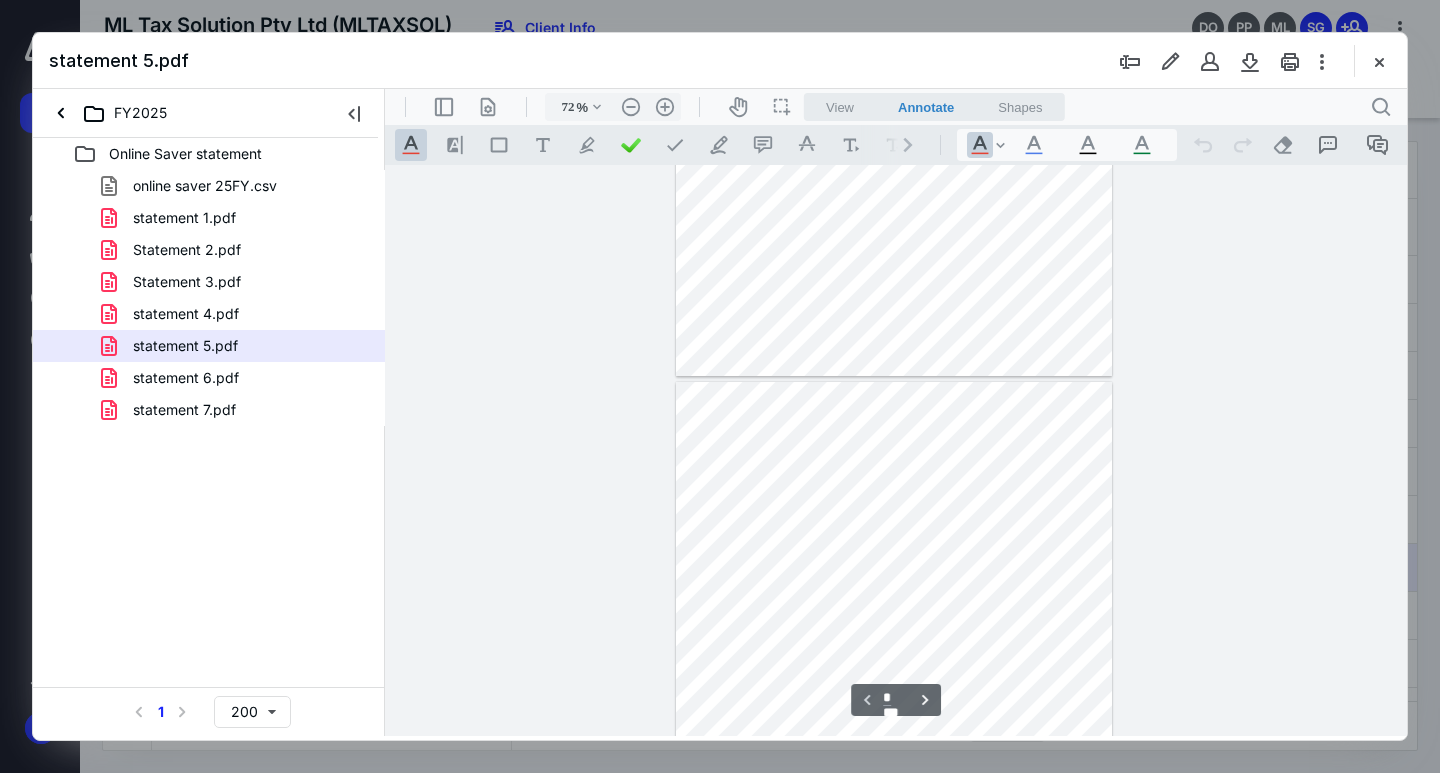 type on "*" 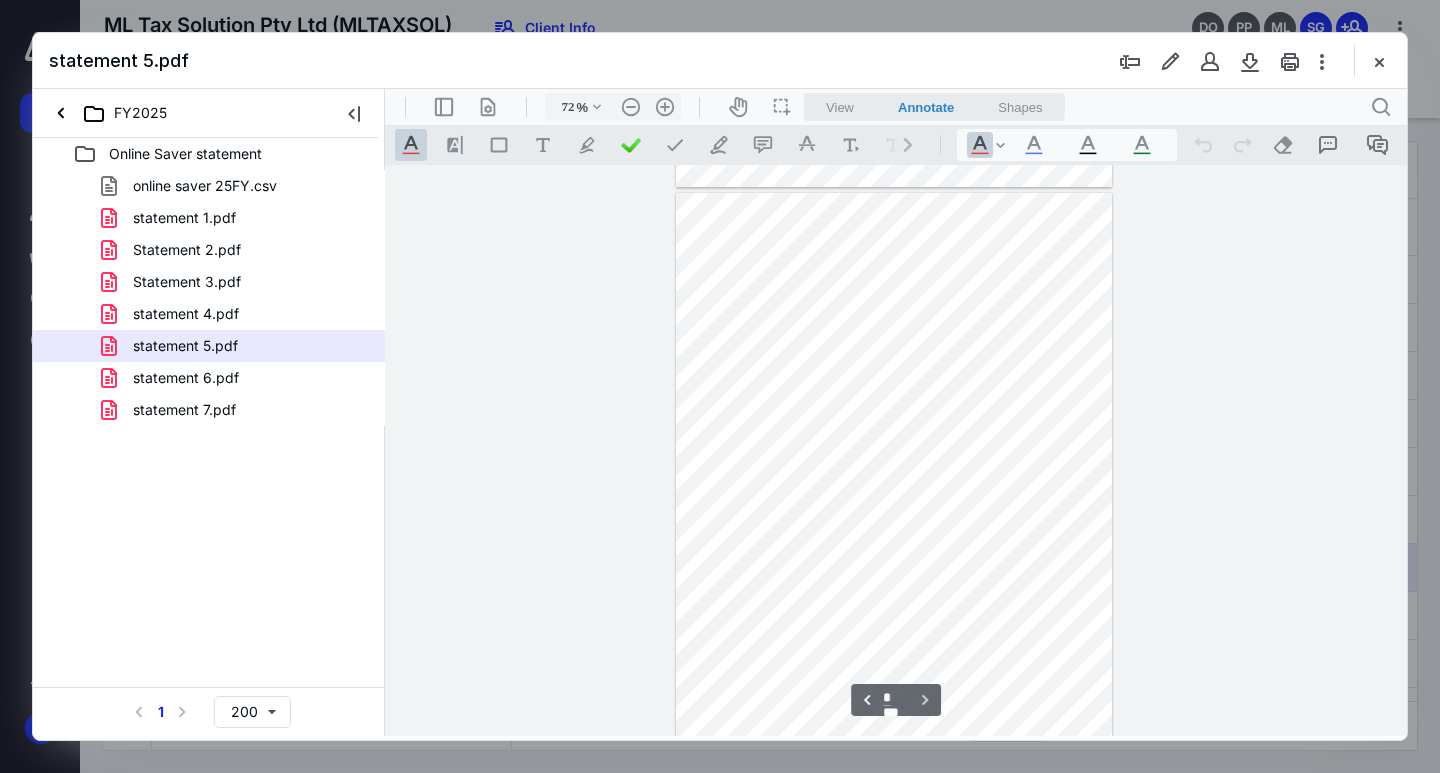 scroll, scrollTop: 571, scrollLeft: 0, axis: vertical 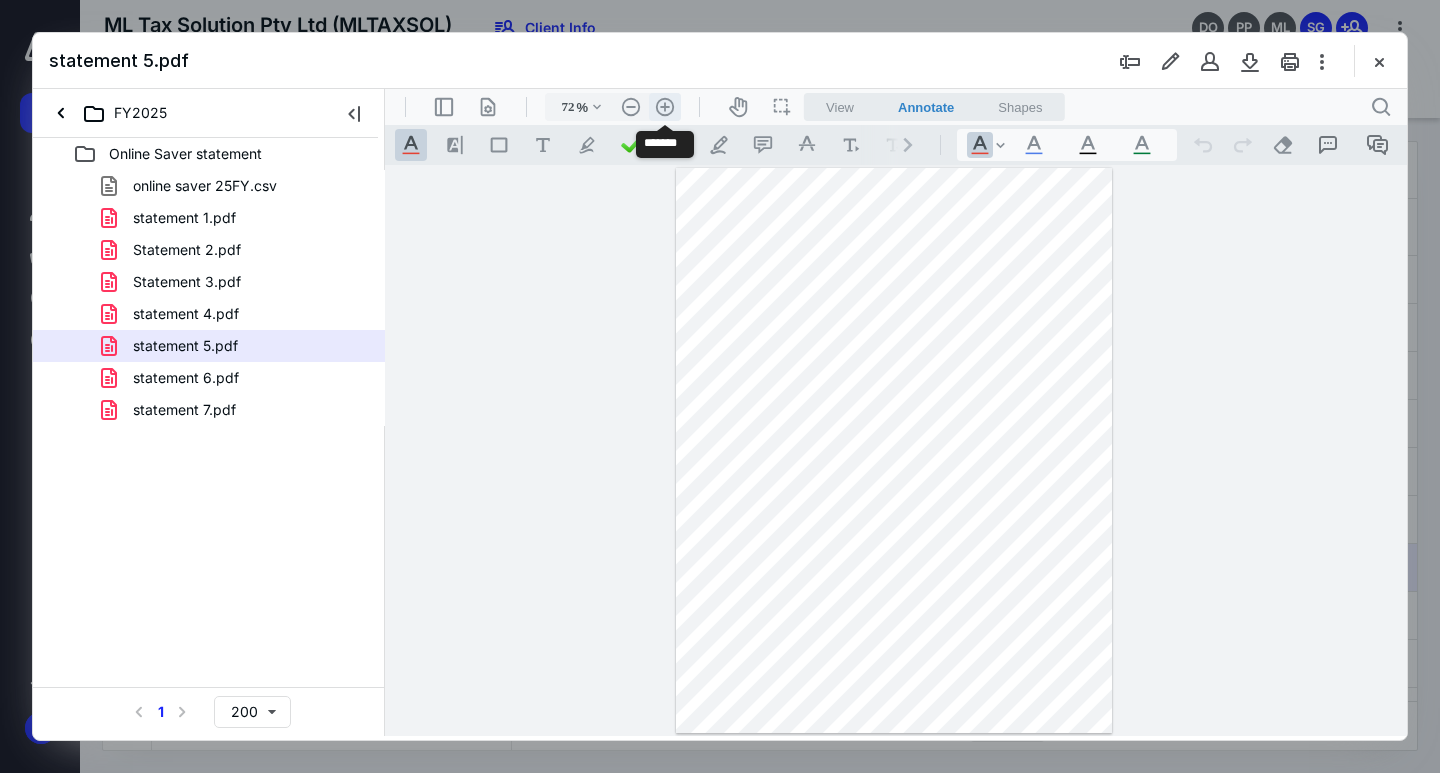 click on ".cls-1{fill:#abb0c4;} icon - header - zoom - in - line" at bounding box center (665, 107) 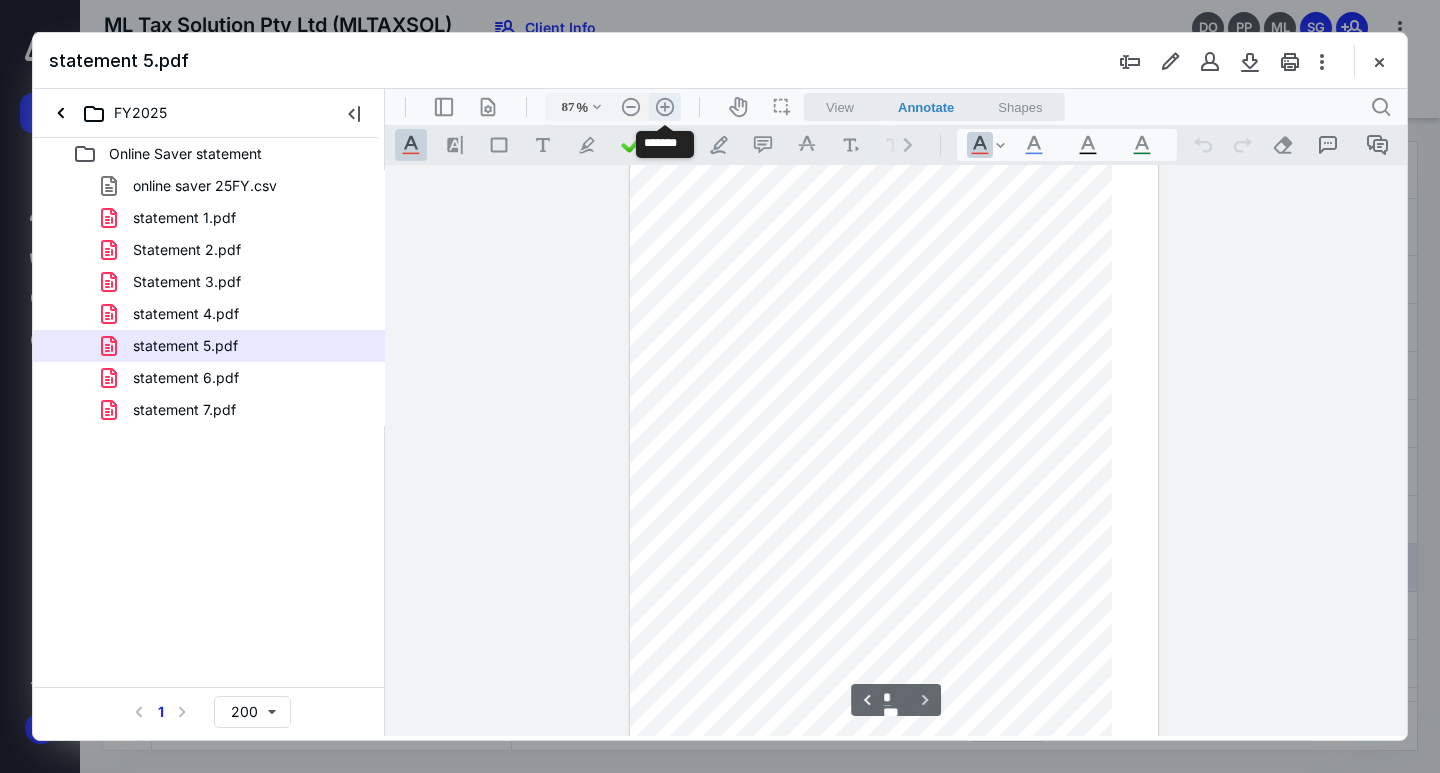 click on ".cls-1{fill:#abb0c4;} icon - header - zoom - in - line" at bounding box center [665, 107] 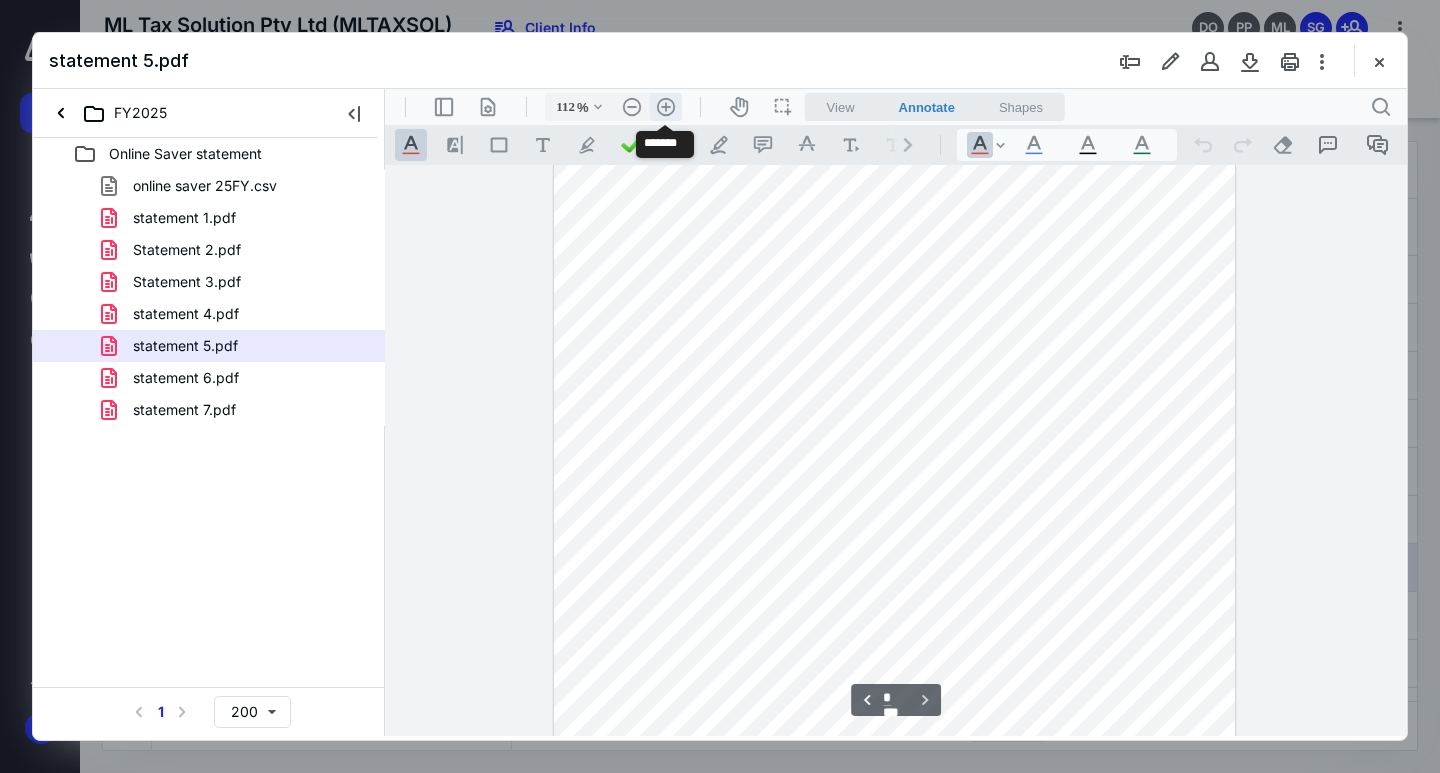 click on ".cls-1{fill:#abb0c4;} icon - header - zoom - in - line" at bounding box center [666, 107] 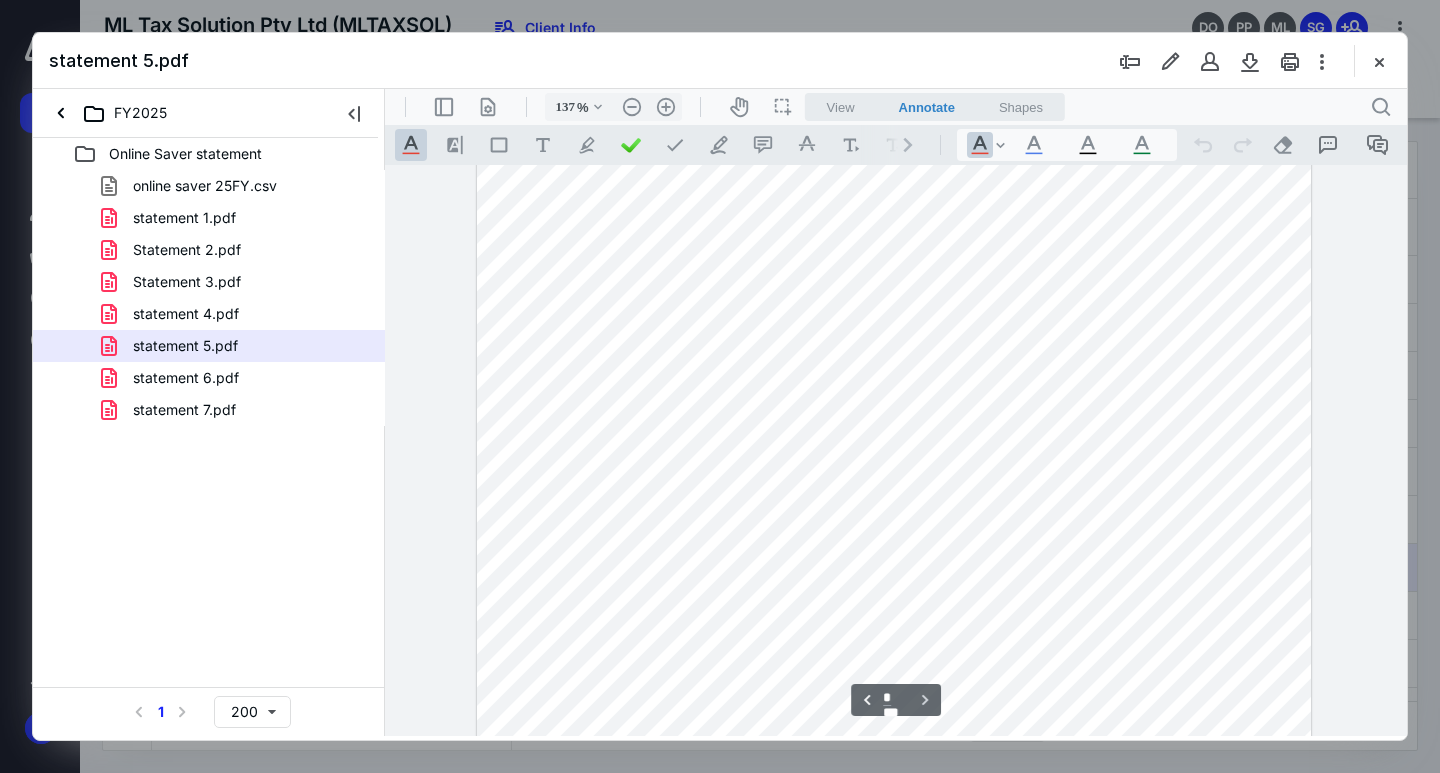 scroll, scrollTop: 1017, scrollLeft: 0, axis: vertical 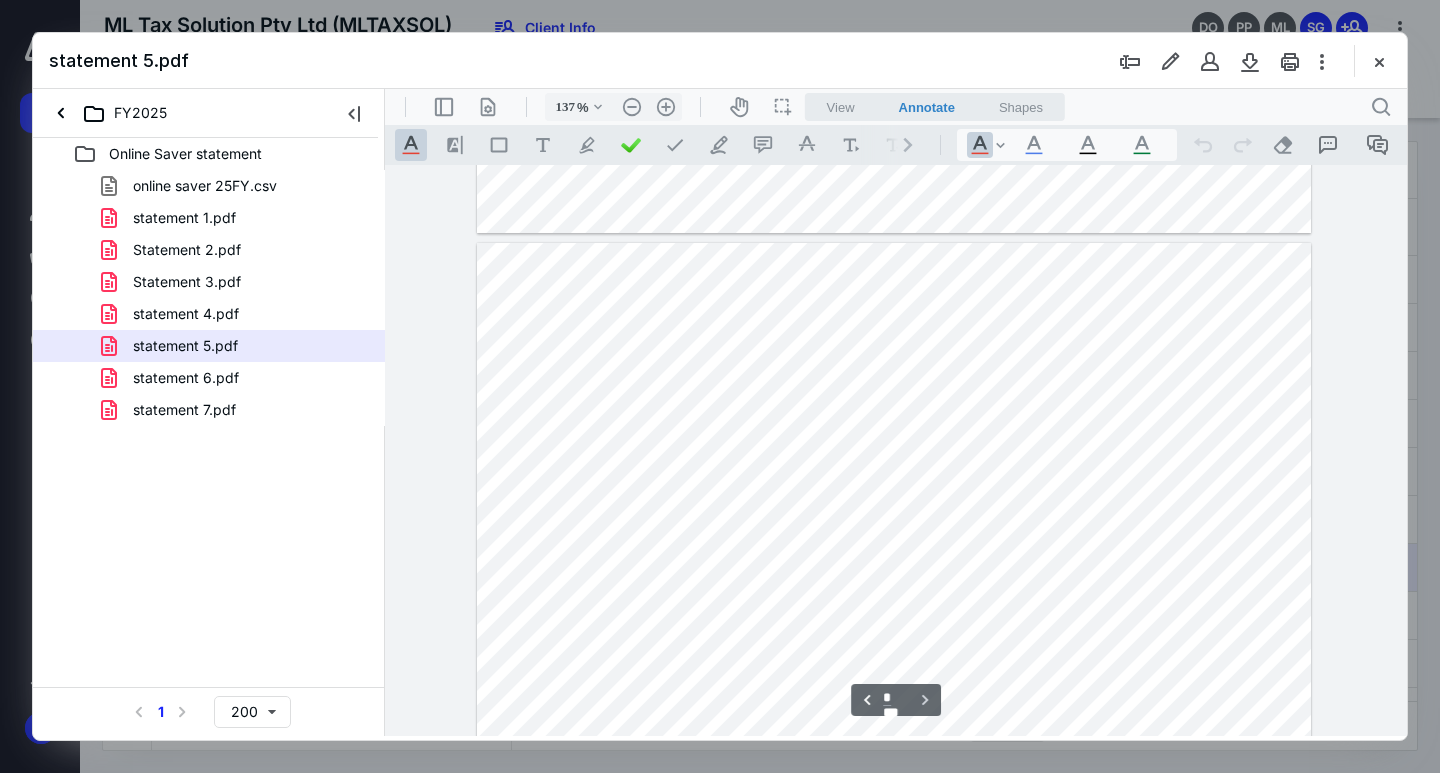 drag, startPoint x: 1163, startPoint y: 478, endPoint x: 1238, endPoint y: 468, distance: 75.66373 